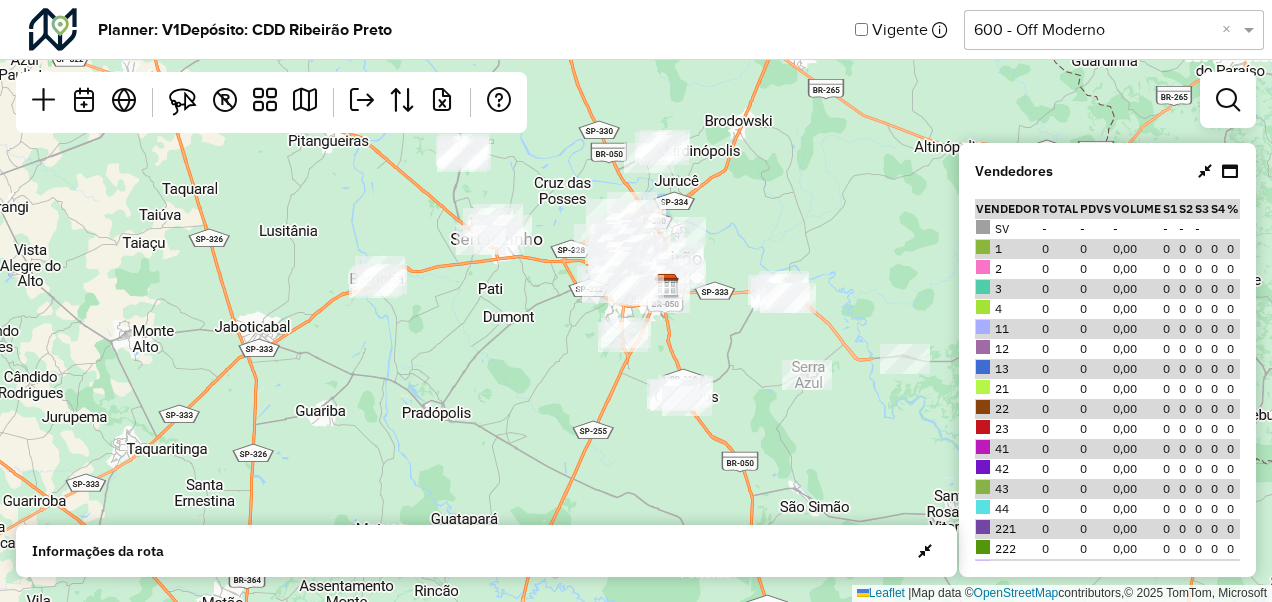 scroll, scrollTop: 0, scrollLeft: 0, axis: both 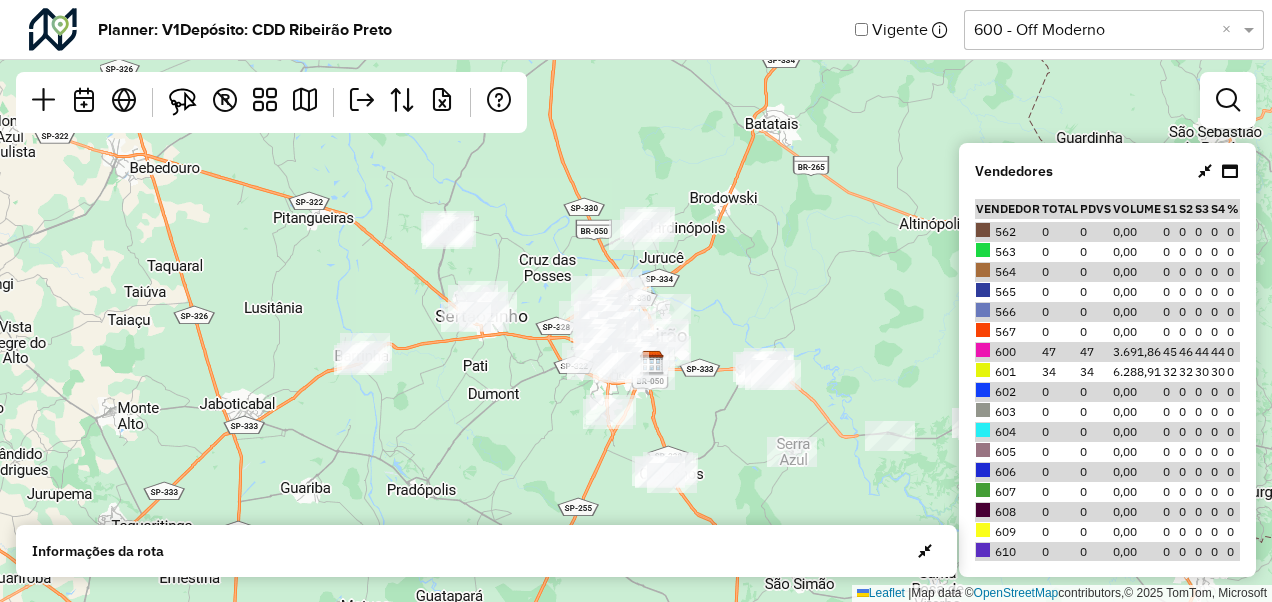 drag, startPoint x: 759, startPoint y: 237, endPoint x: 744, endPoint y: 314, distance: 78.44743 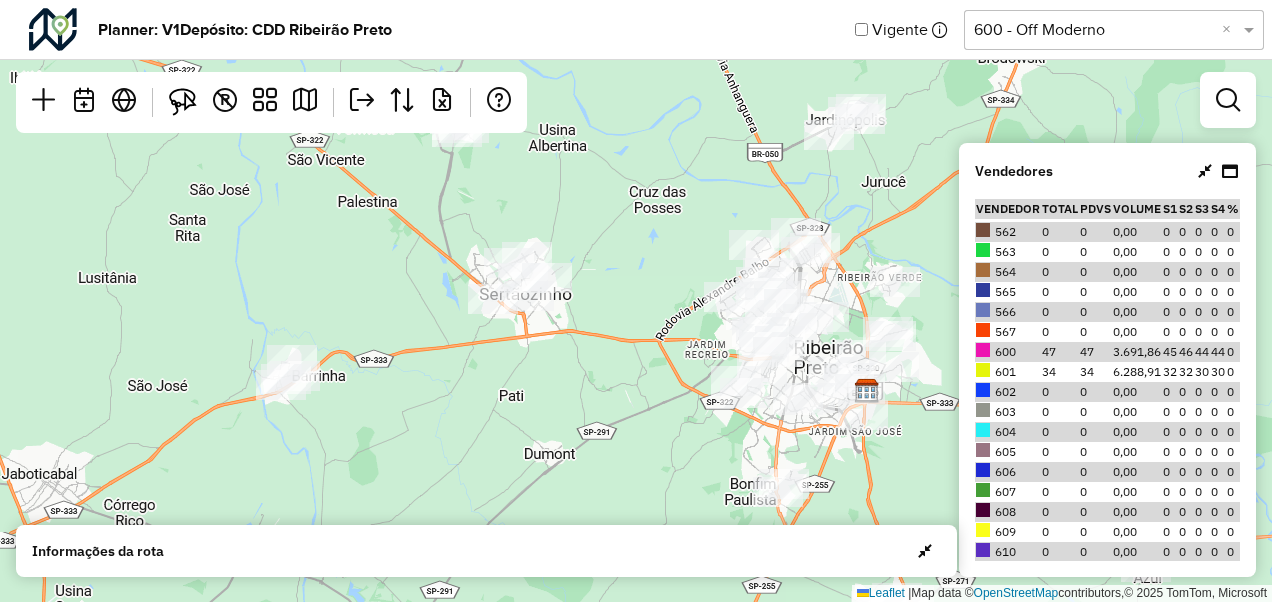 drag, startPoint x: 701, startPoint y: 185, endPoint x: 684, endPoint y: 218, distance: 37.12142 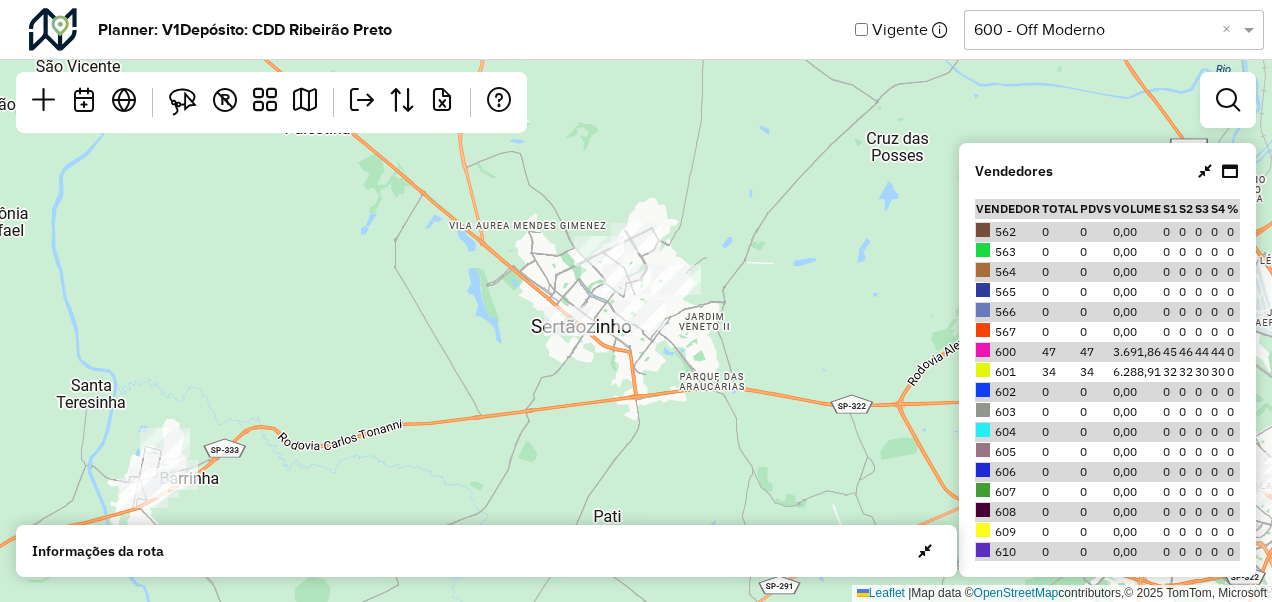 drag, startPoint x: 272, startPoint y: 391, endPoint x: 320, endPoint y: 320, distance: 85.70297 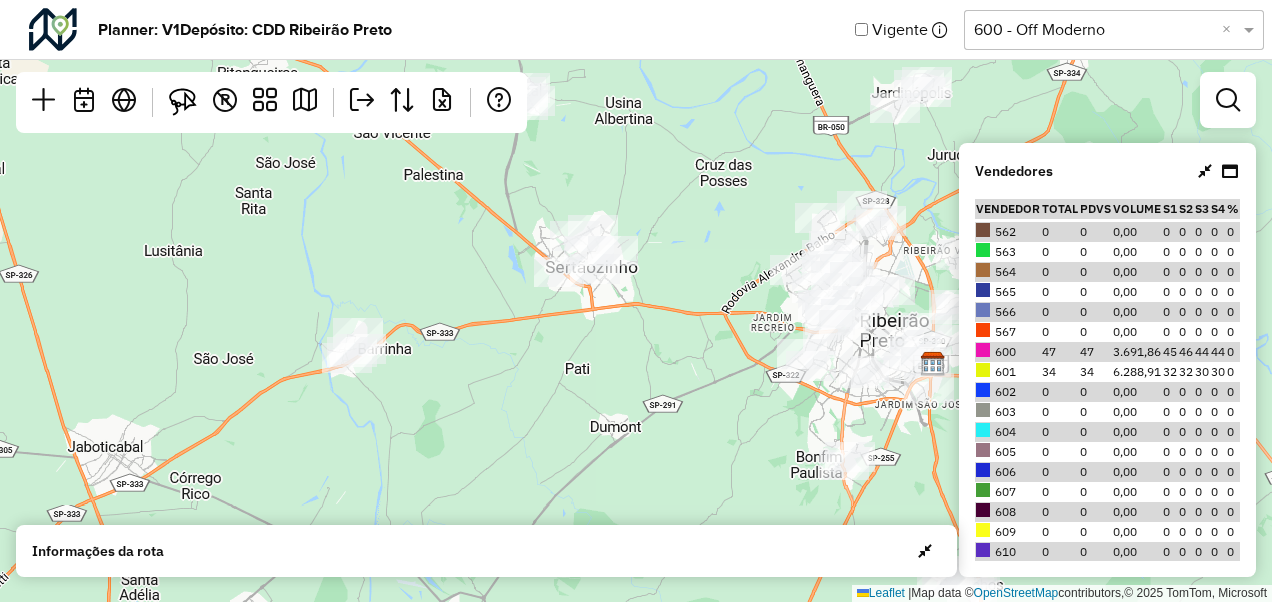 drag, startPoint x: 429, startPoint y: 290, endPoint x: 331, endPoint y: 304, distance: 98.99495 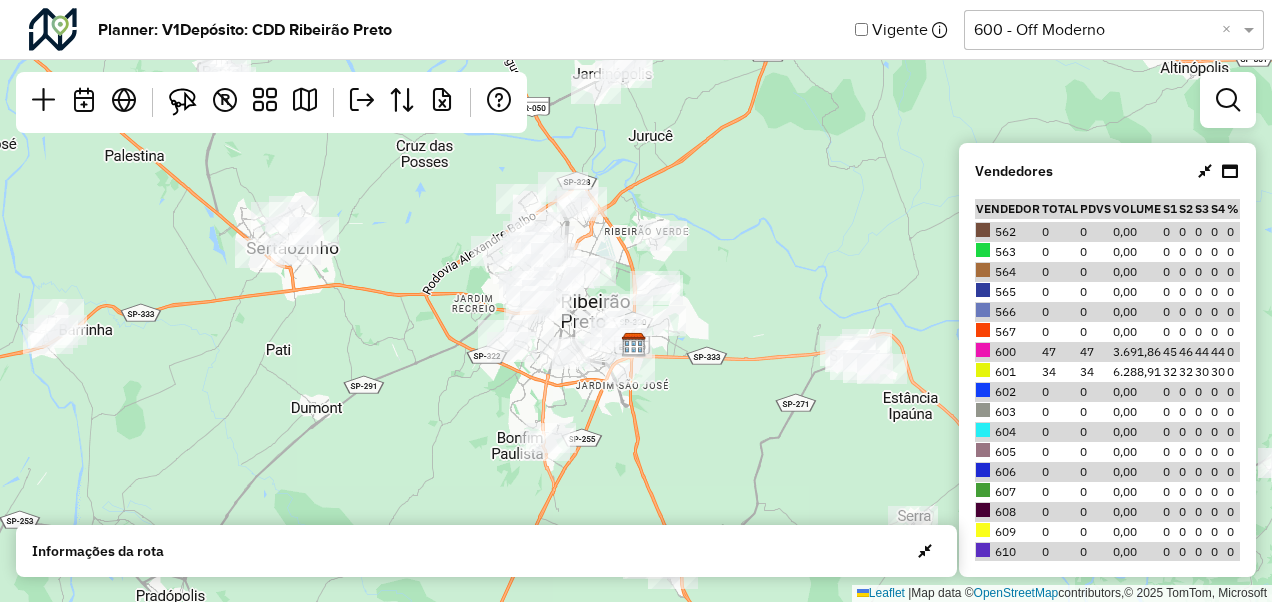 drag, startPoint x: 814, startPoint y: 260, endPoint x: 741, endPoint y: 256, distance: 73.109505 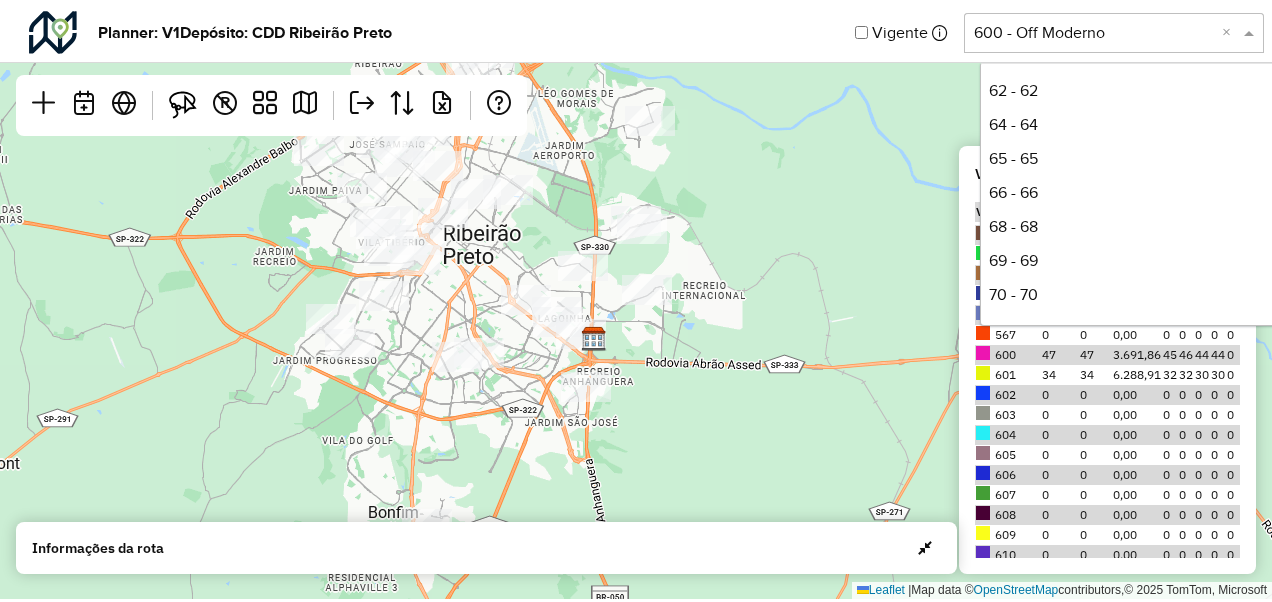 scroll, scrollTop: 646, scrollLeft: 0, axis: vertical 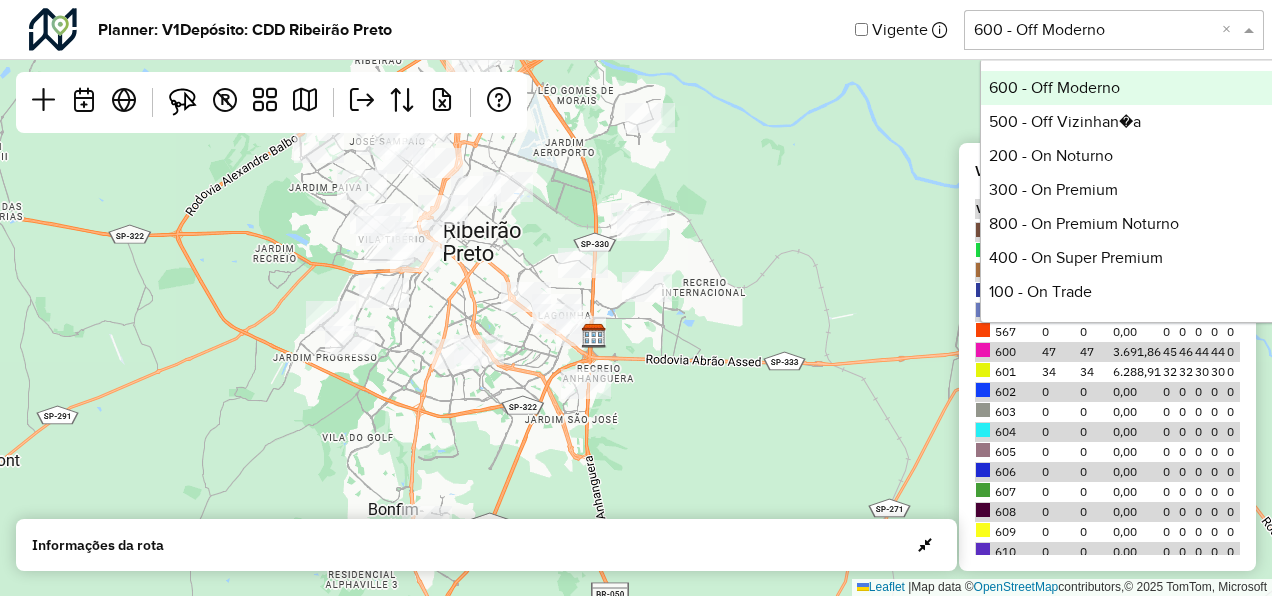 click 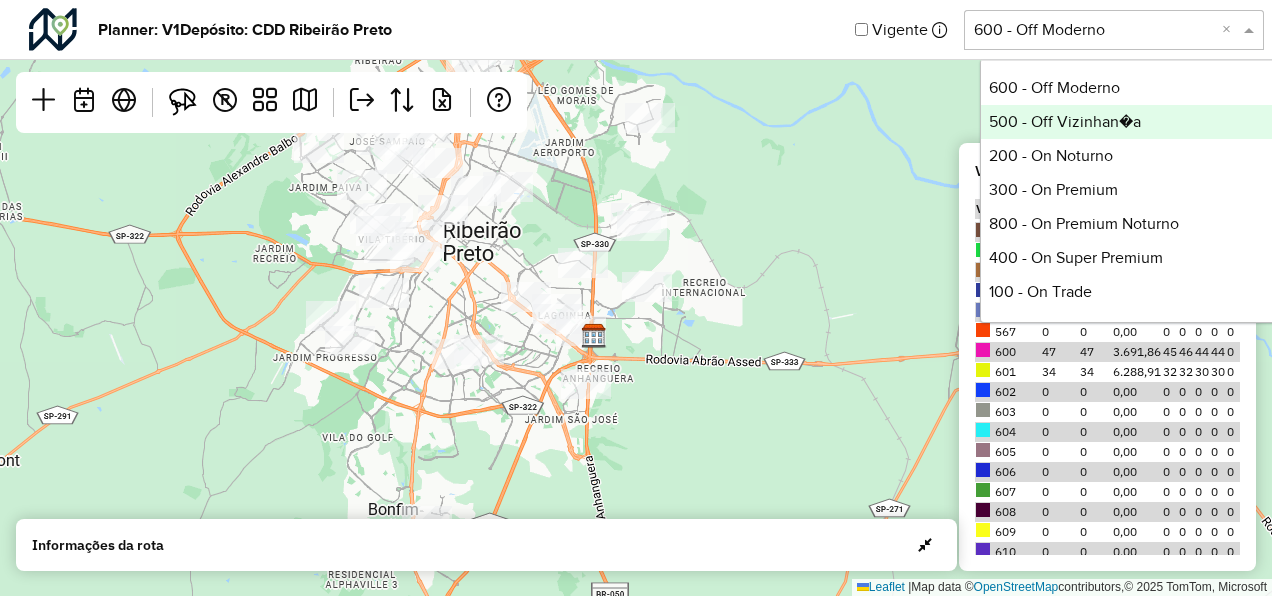 click on "500 - Off Vizinhan�a" at bounding box center [1130, 122] 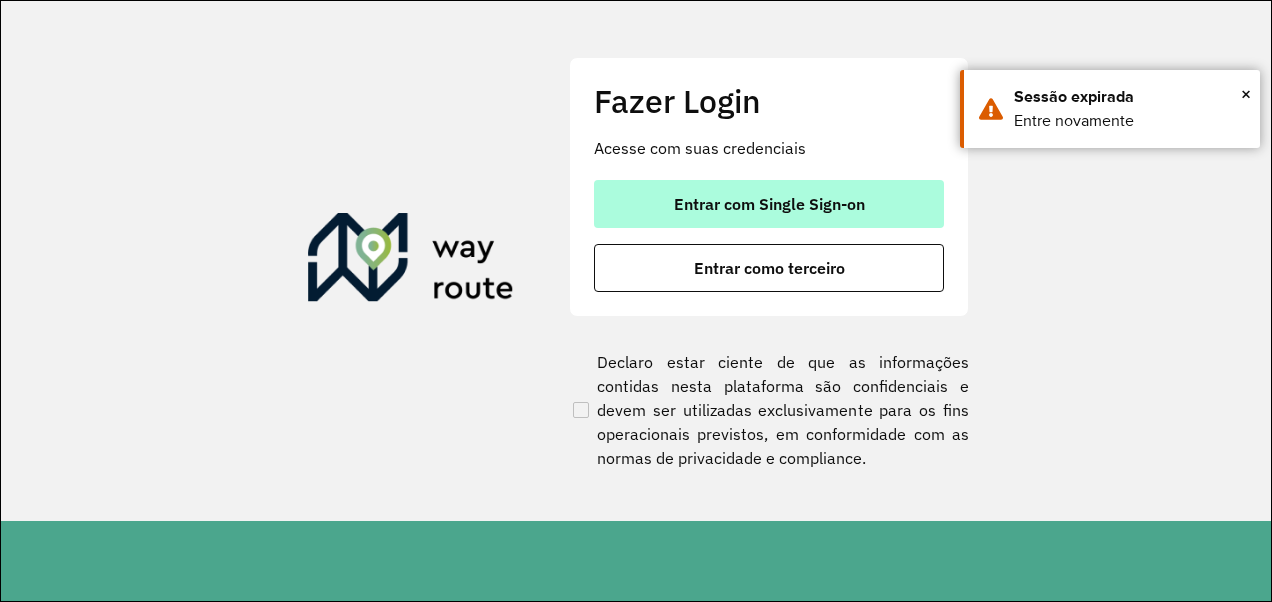 click on "Entrar com Single Sign-on" at bounding box center (769, 204) 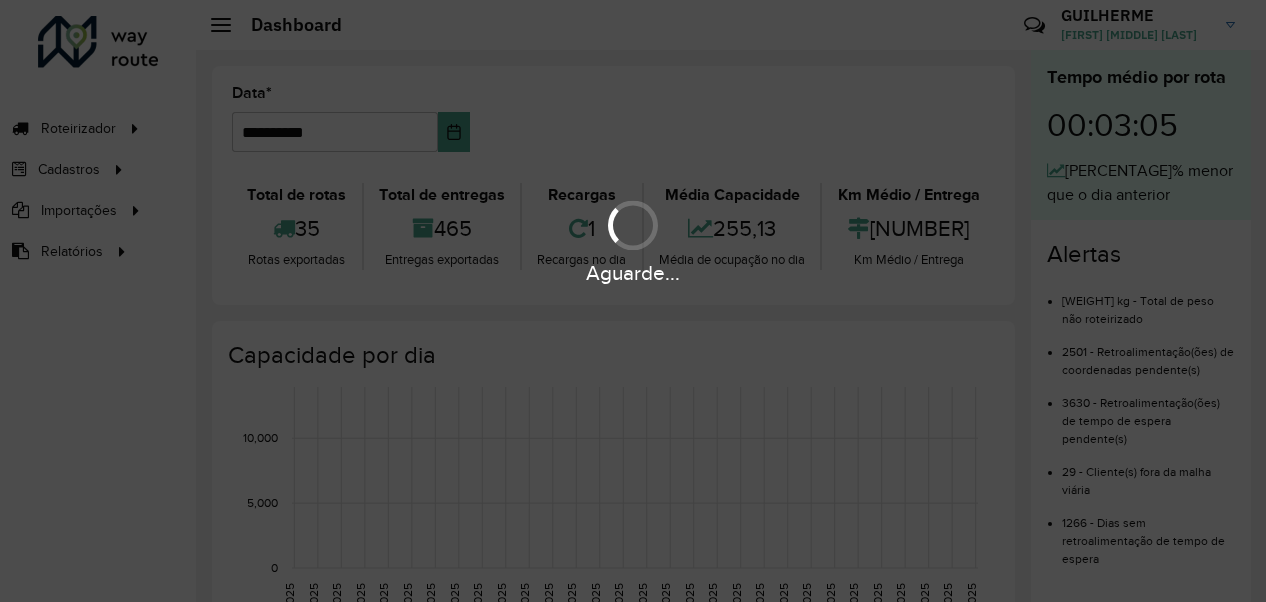 scroll, scrollTop: 0, scrollLeft: 0, axis: both 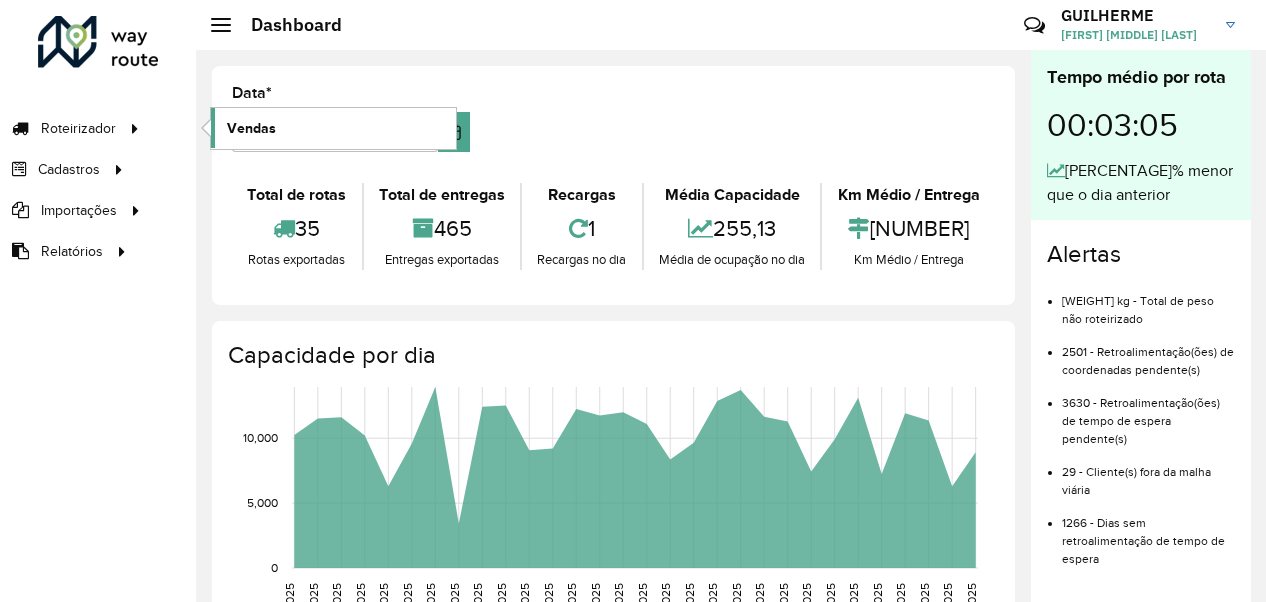 click on "Vendas" 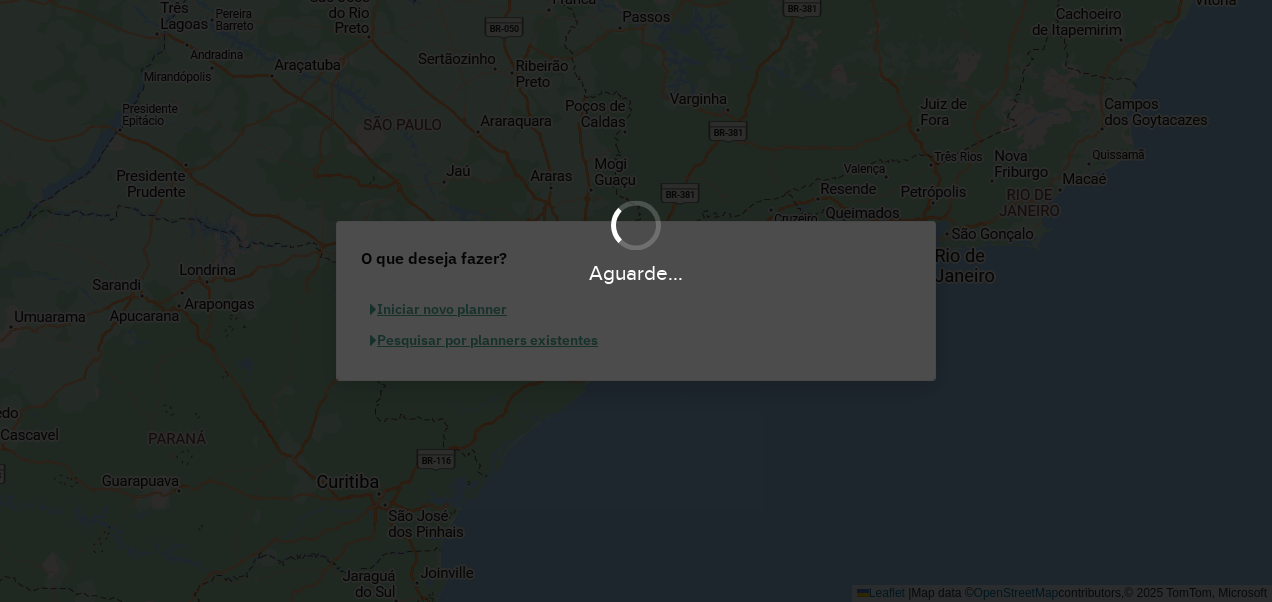 scroll, scrollTop: 0, scrollLeft: 0, axis: both 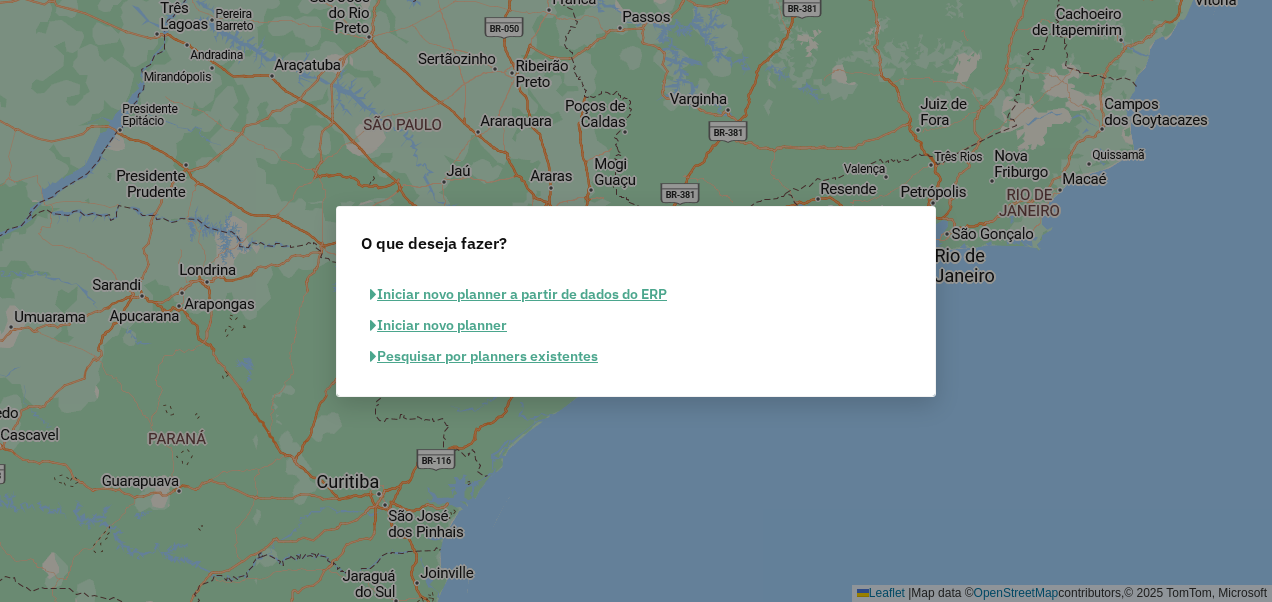 click on "Pesquisar por planners existentes" 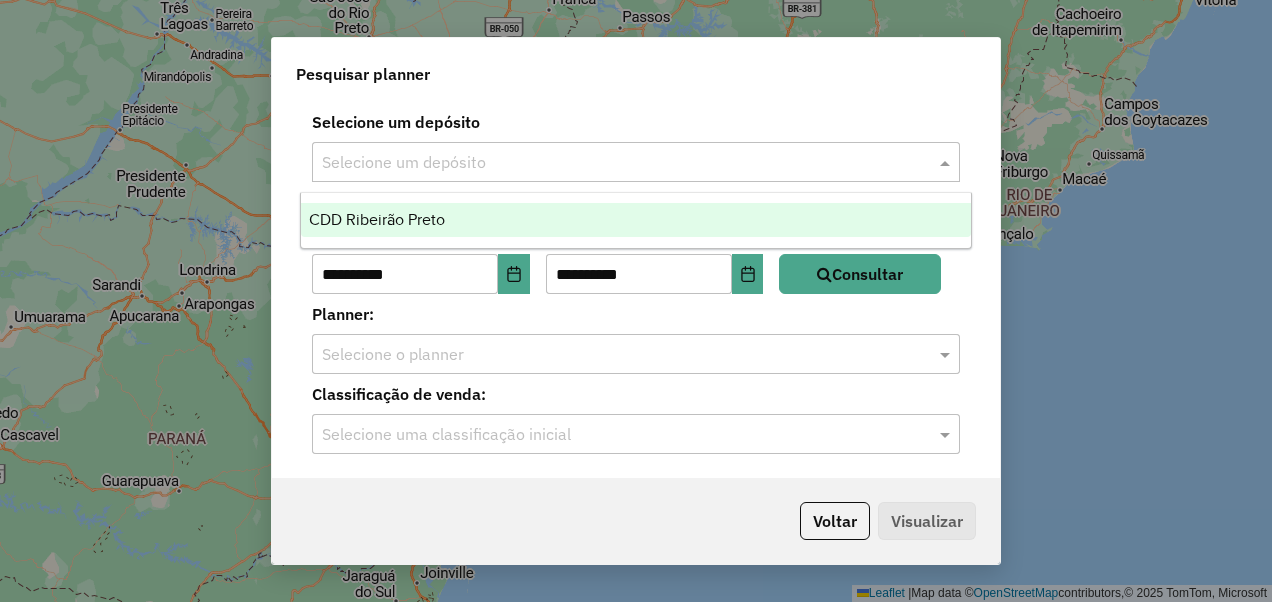 click 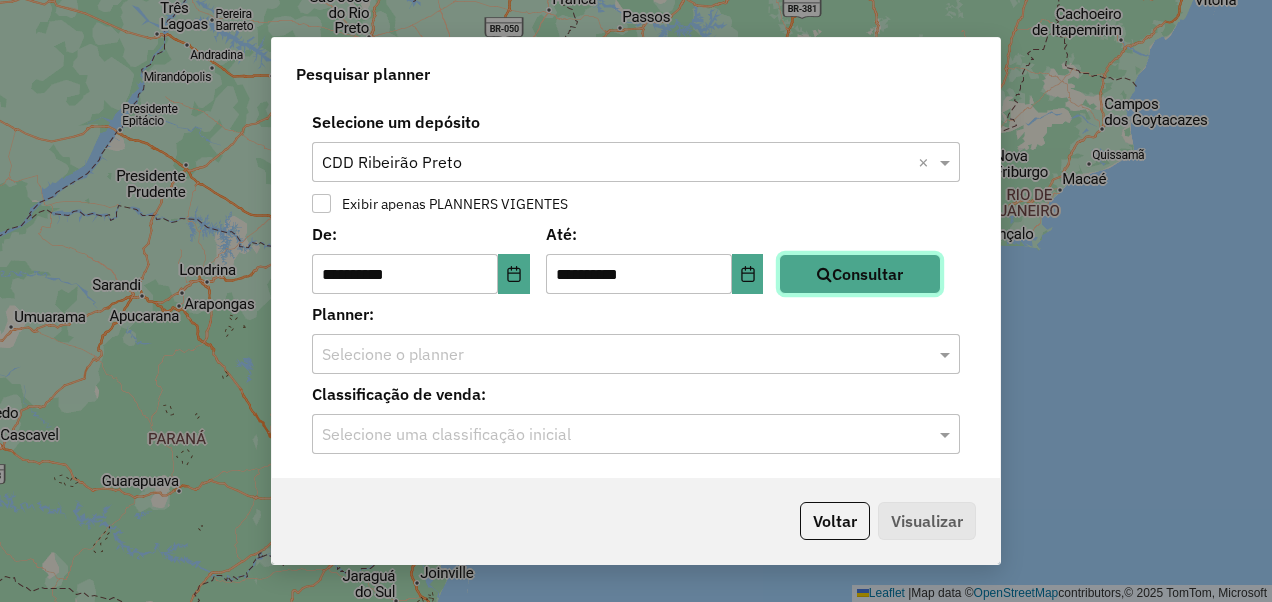 click on "Consultar" 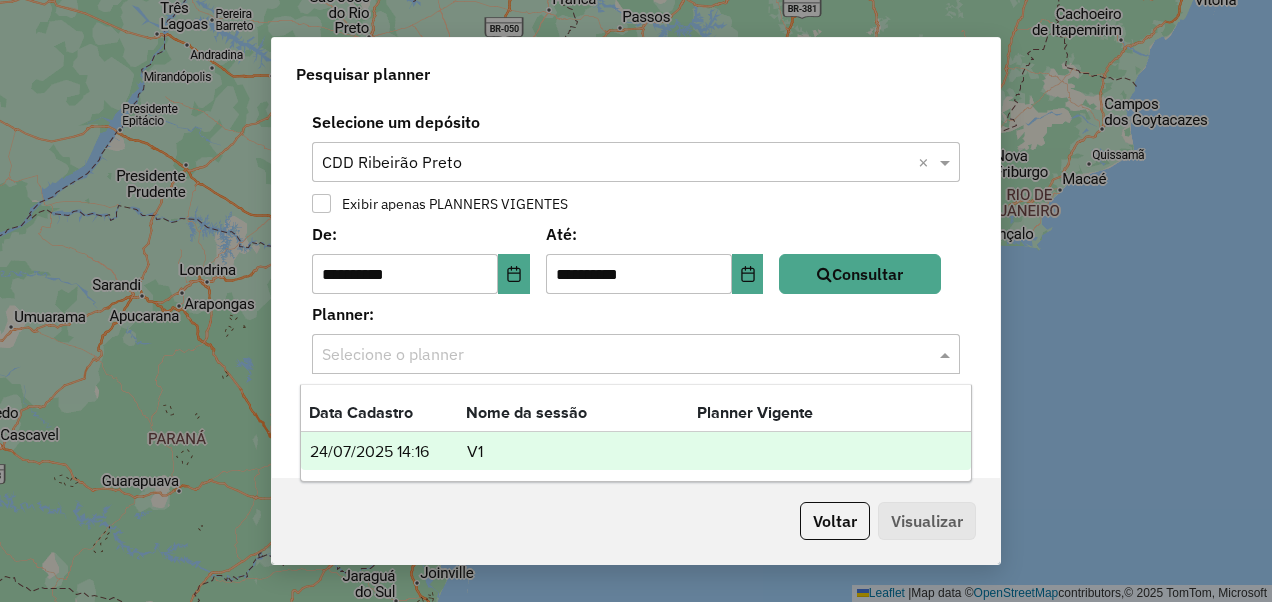 click on "Selecione o planner" 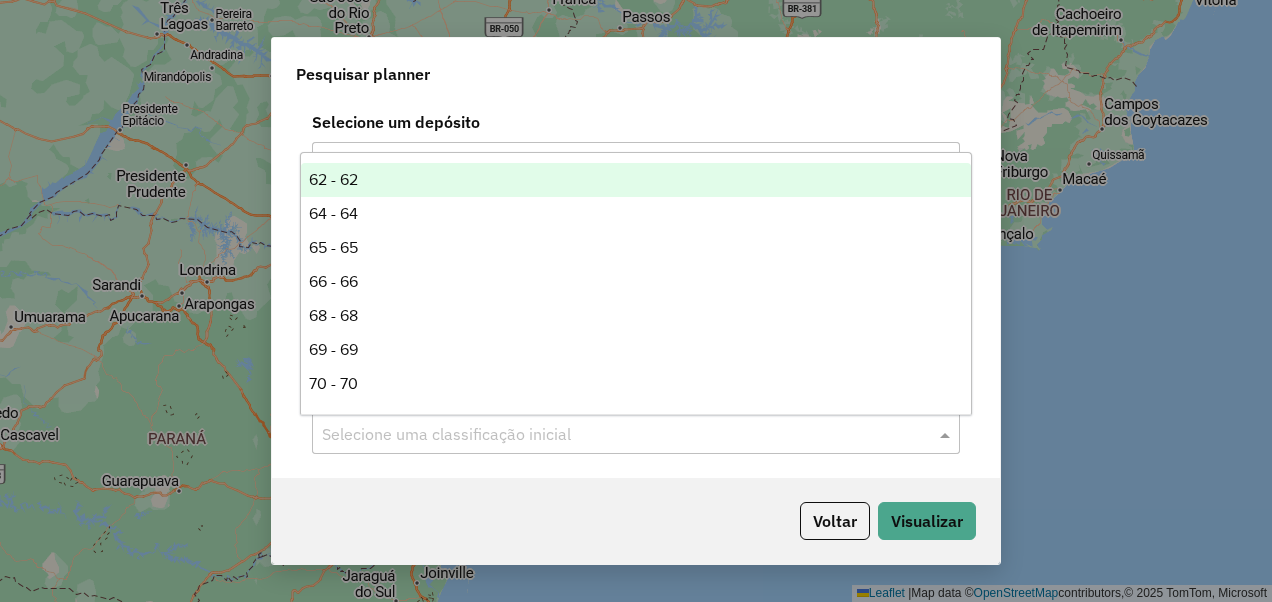 click 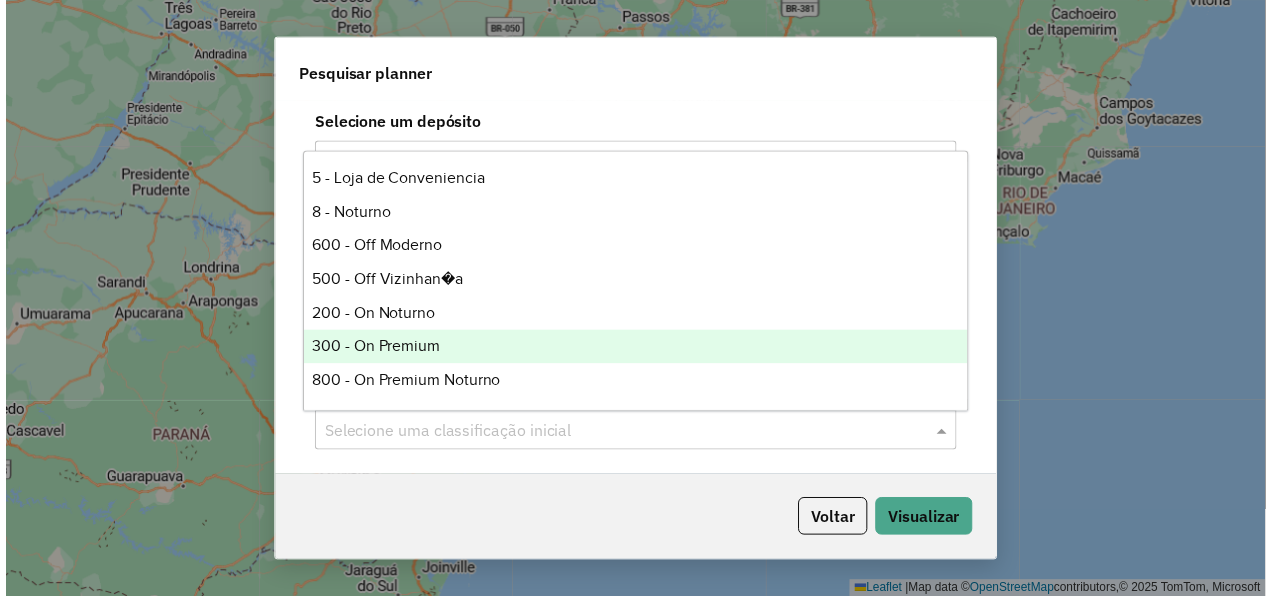scroll, scrollTop: 579, scrollLeft: 0, axis: vertical 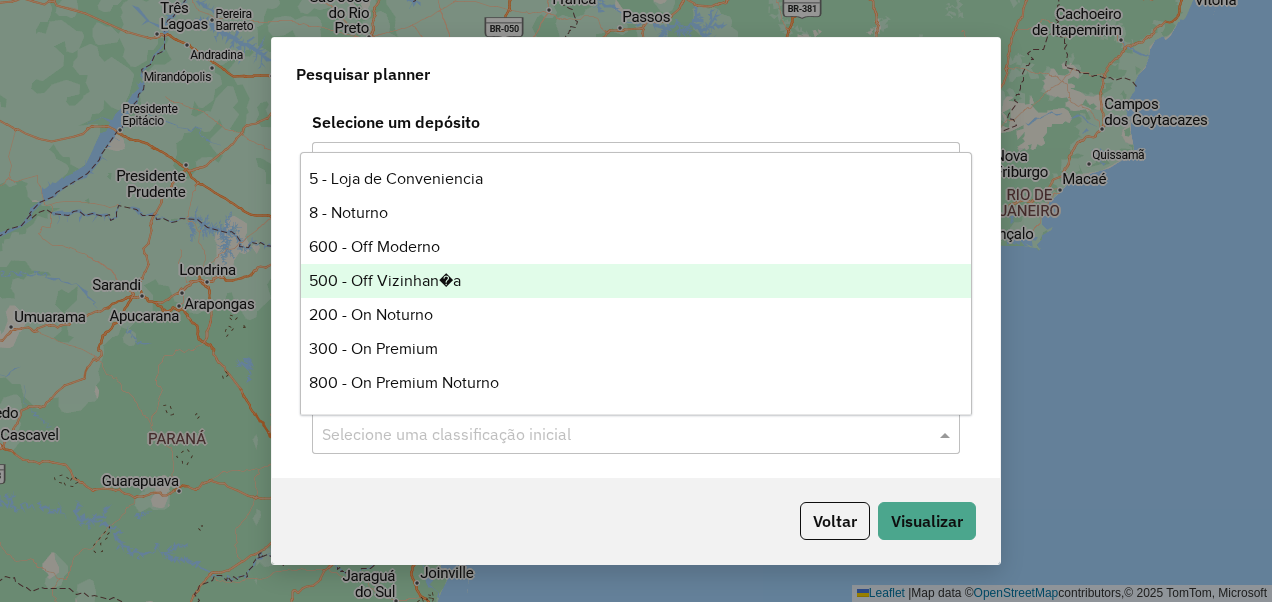 click on "500 - Off Vizinhan�a" at bounding box center [635, 281] 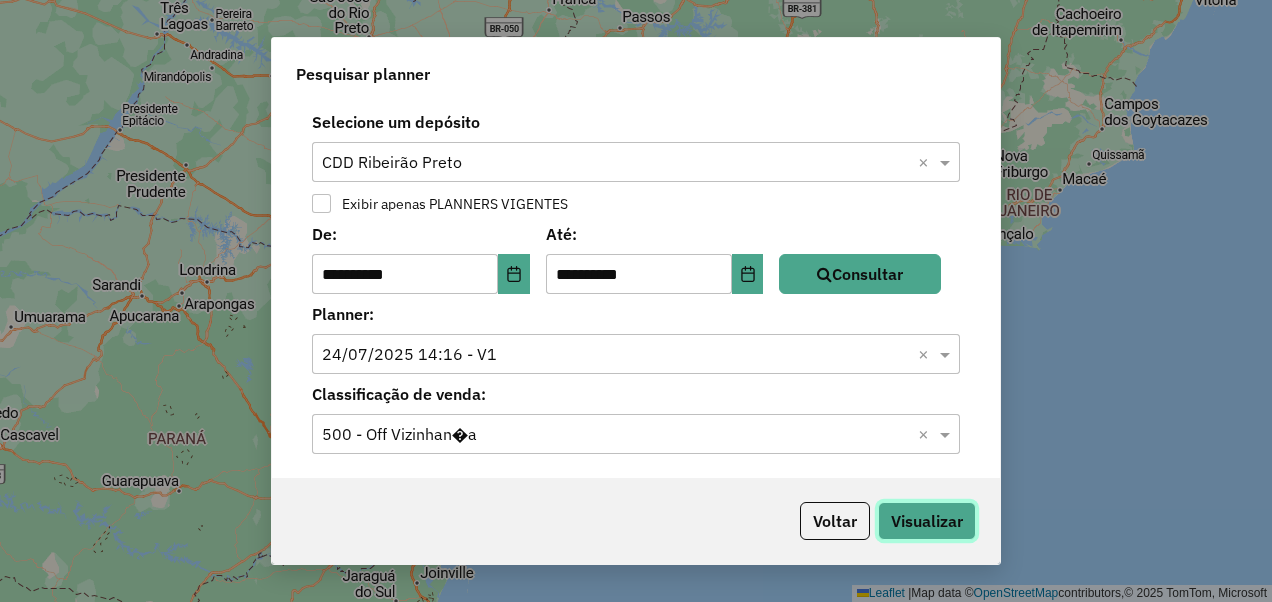 click on "Visualizar" 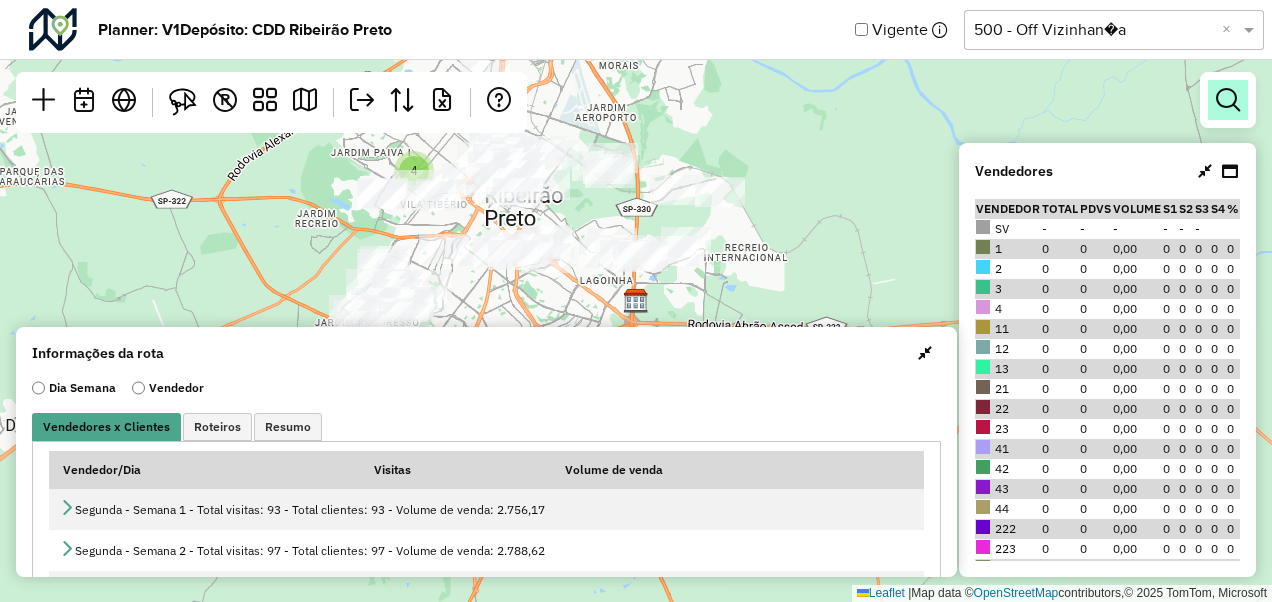 click at bounding box center (1228, 100) 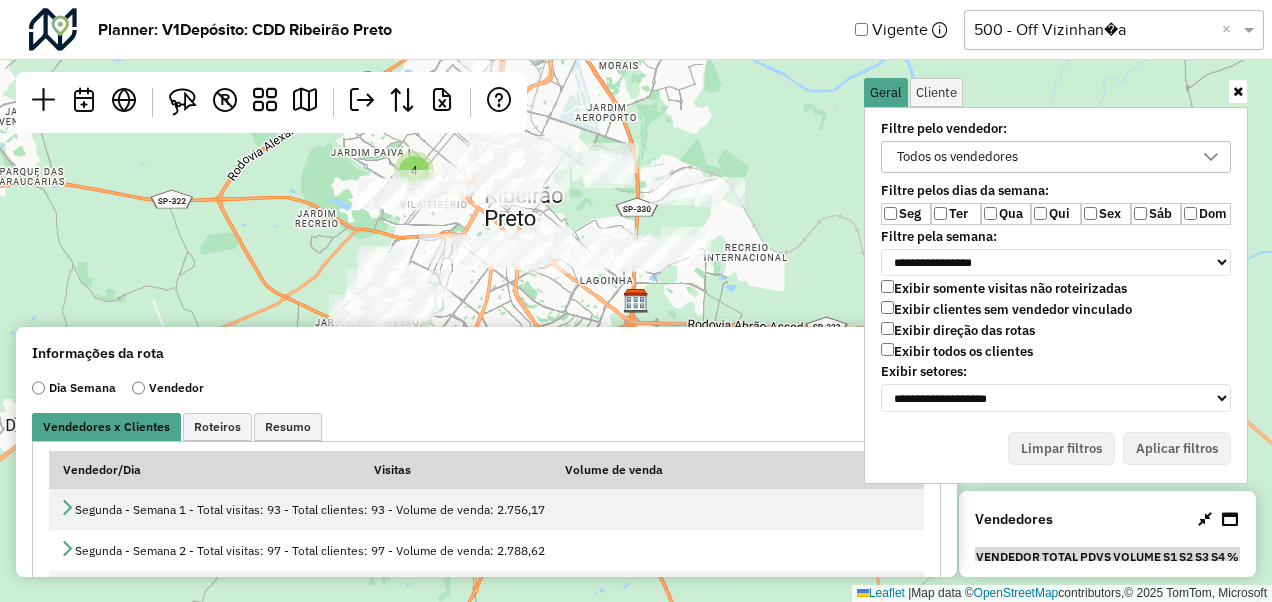 click on "Todos os vendedores" at bounding box center (957, 157) 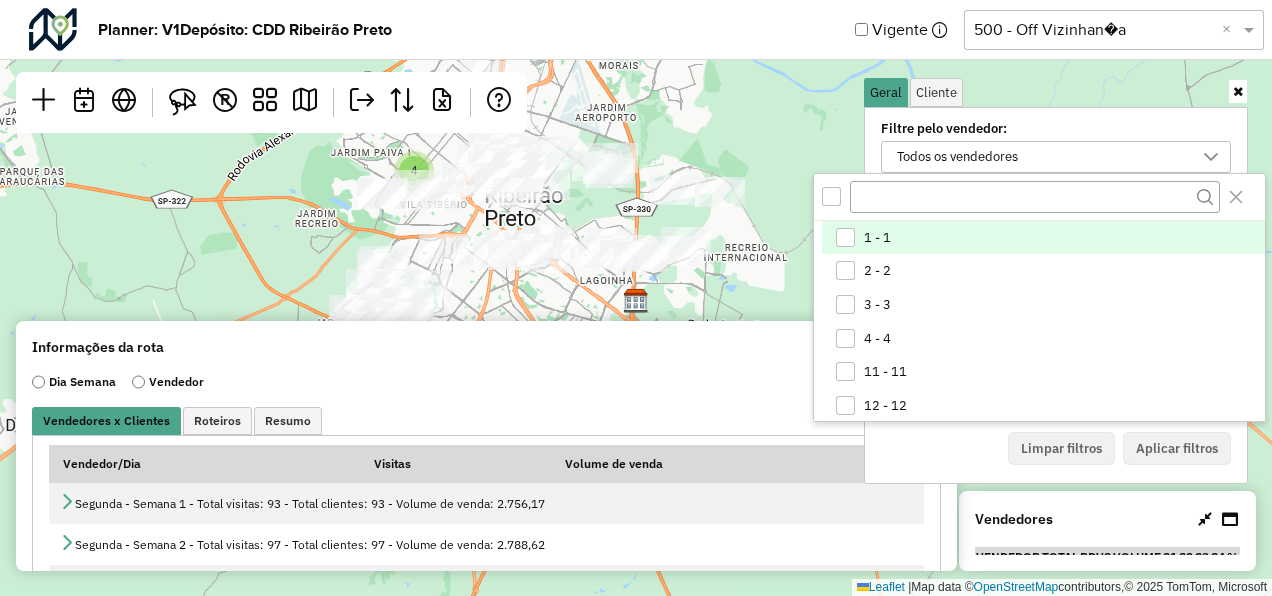 scroll, scrollTop: 10, scrollLeft: 74, axis: both 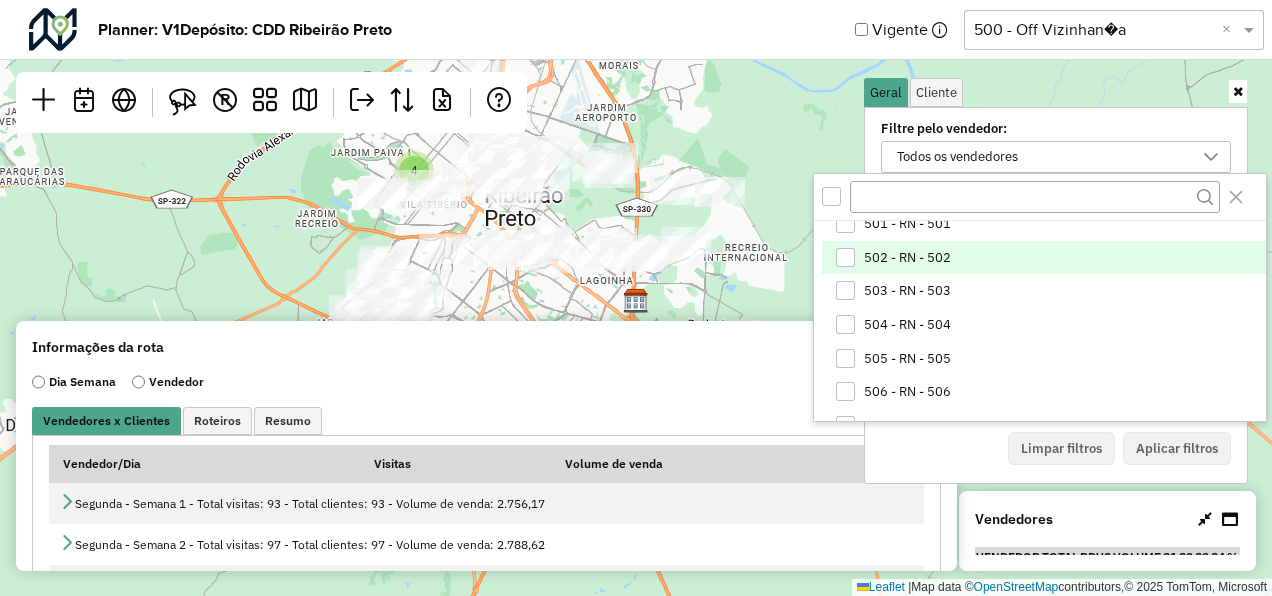 click on "502 - RN - 502" at bounding box center (907, 258) 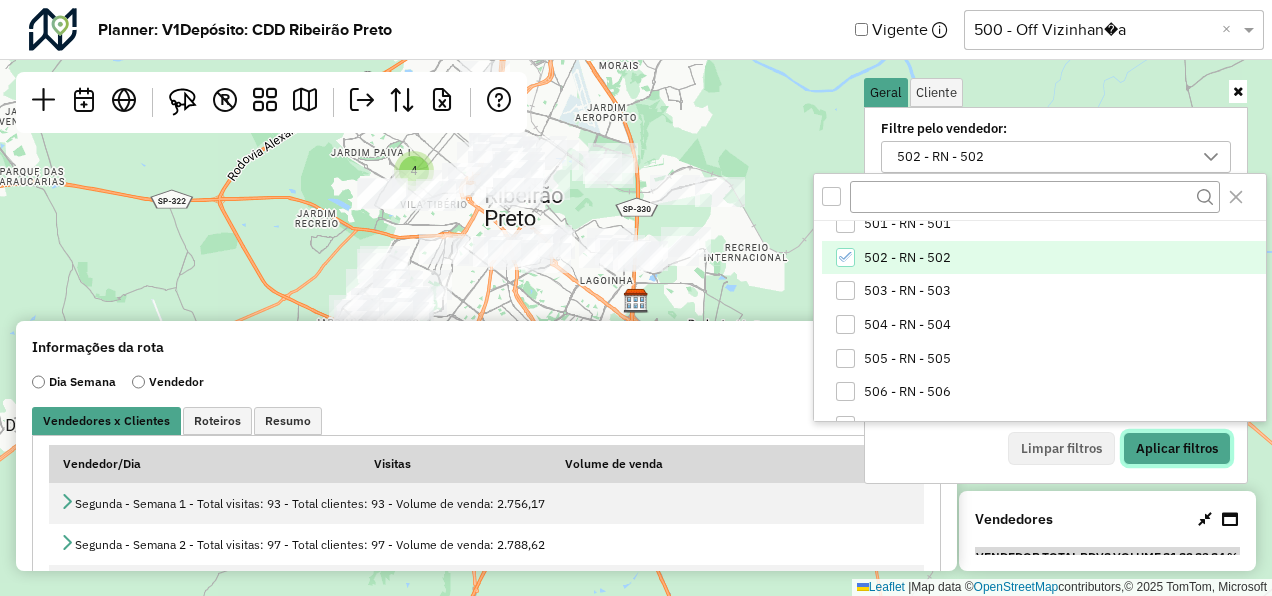 click on "Aplicar filtros" at bounding box center [1177, 449] 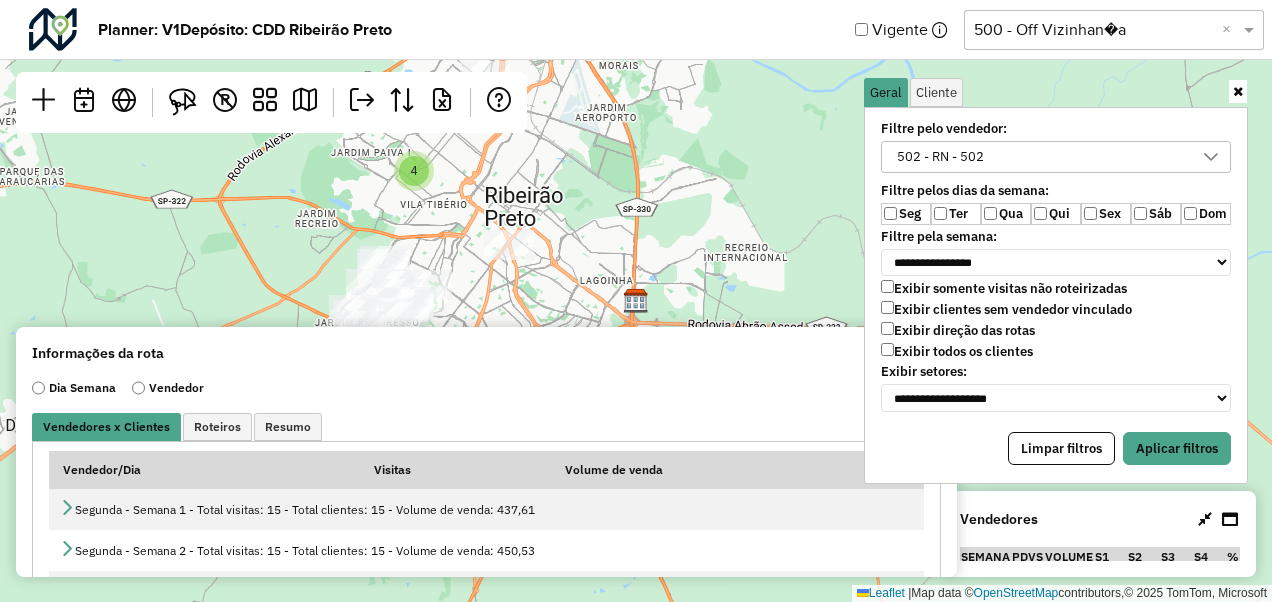 click on "Qua" at bounding box center (1006, 214) 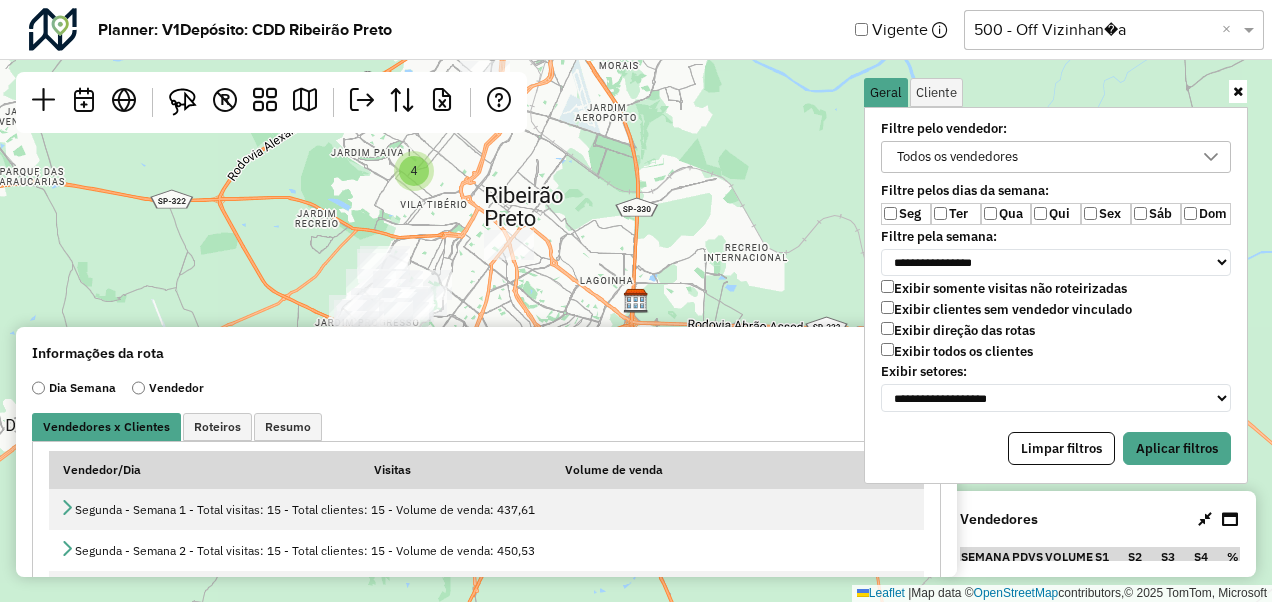 drag, startPoint x: 956, startPoint y: 214, endPoint x: 1006, endPoint y: 224, distance: 50.990196 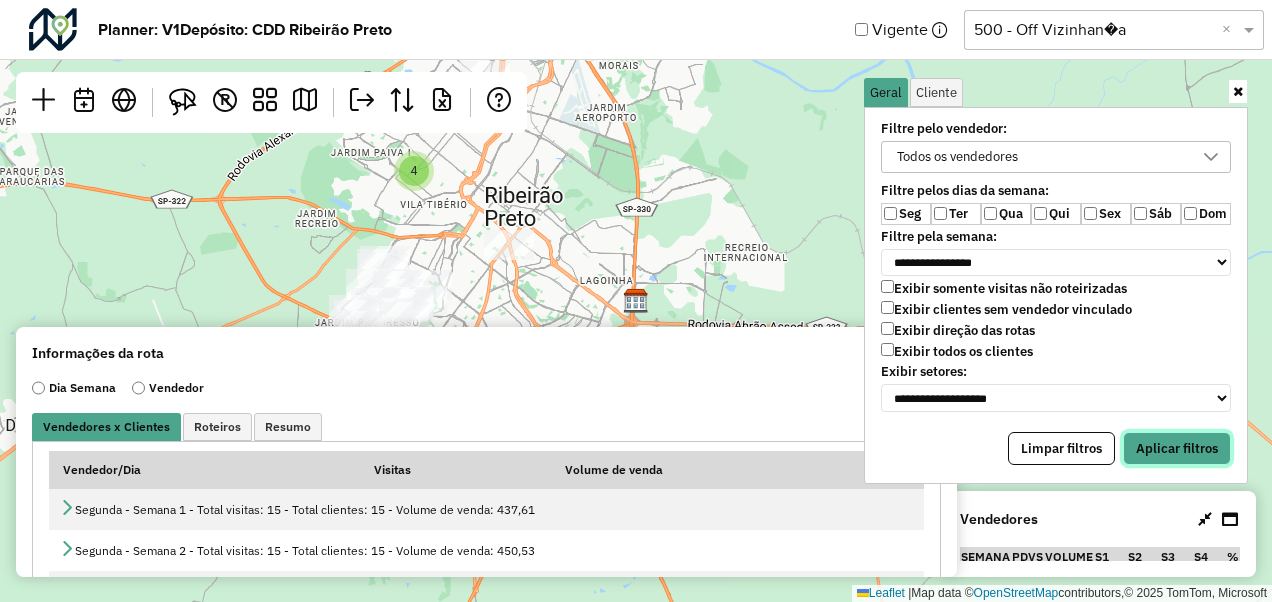 click on "Aplicar filtros" at bounding box center [1177, 449] 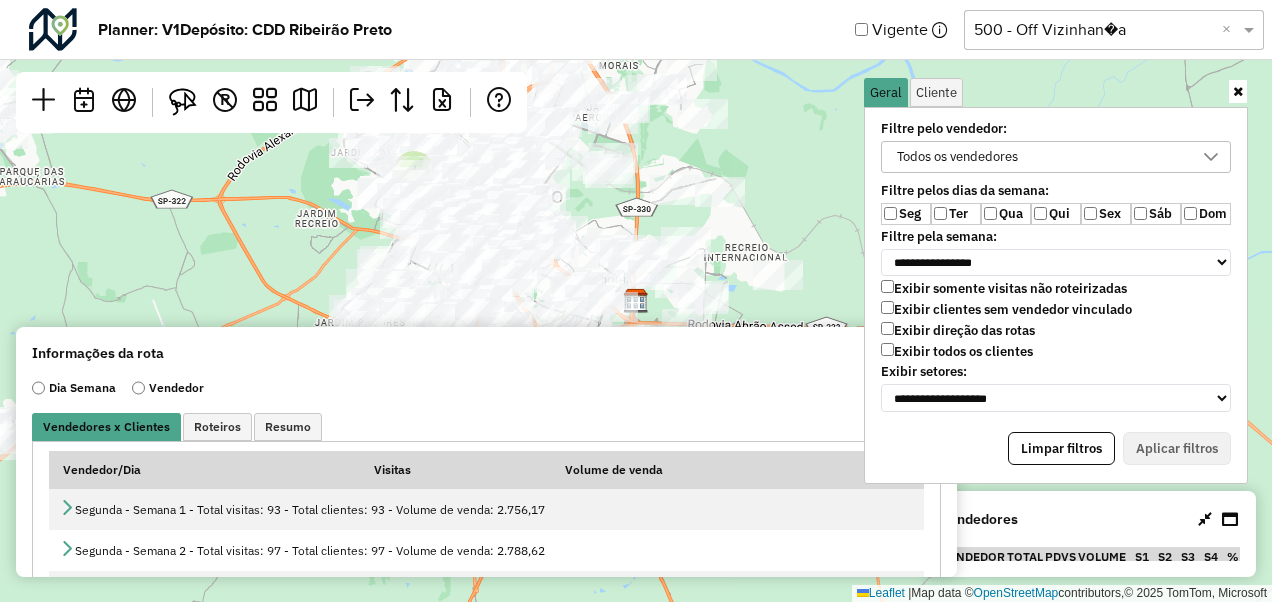 click at bounding box center (1211, 157) 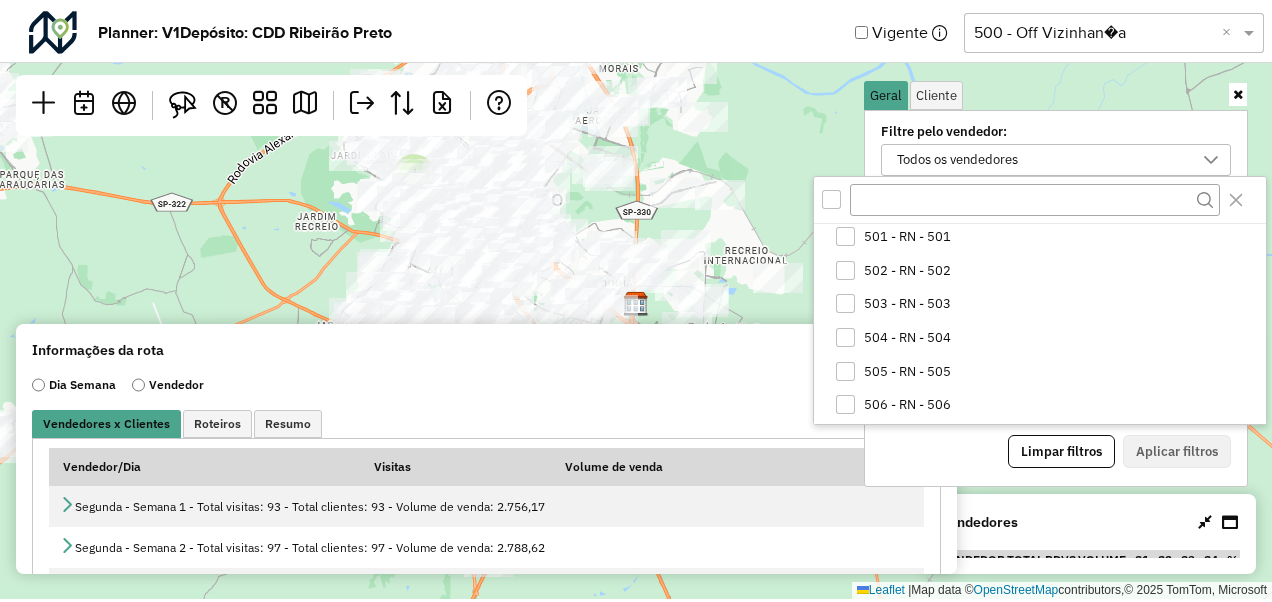 scroll, scrollTop: 1170, scrollLeft: 0, axis: vertical 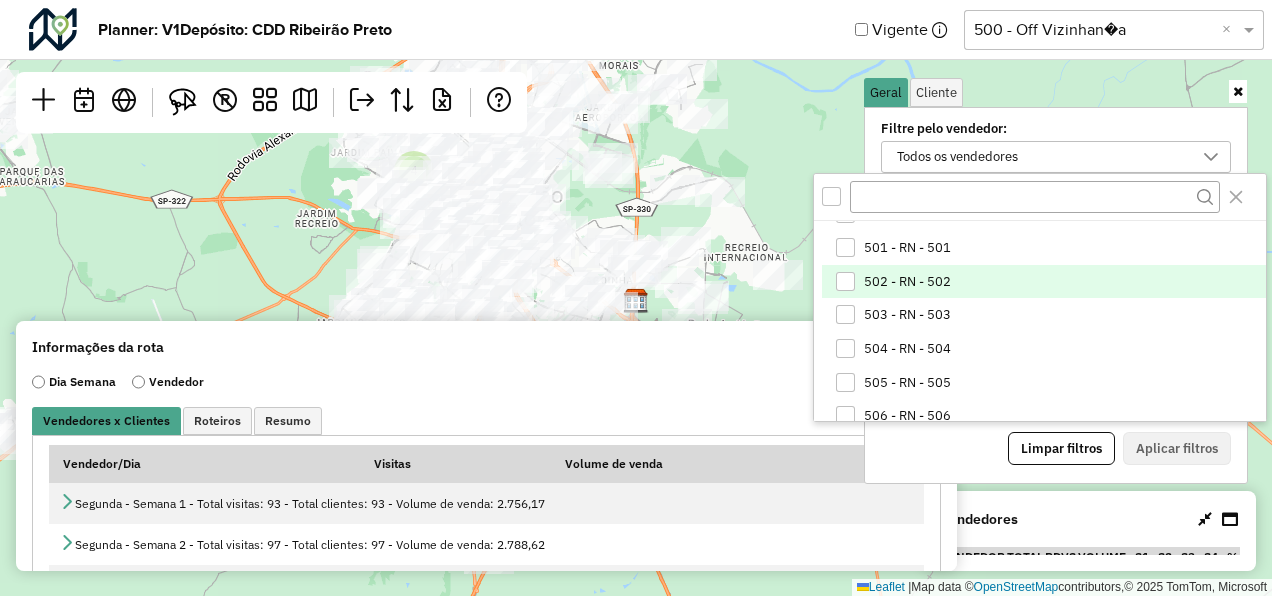 click on "502 - RN - 502" at bounding box center (907, 282) 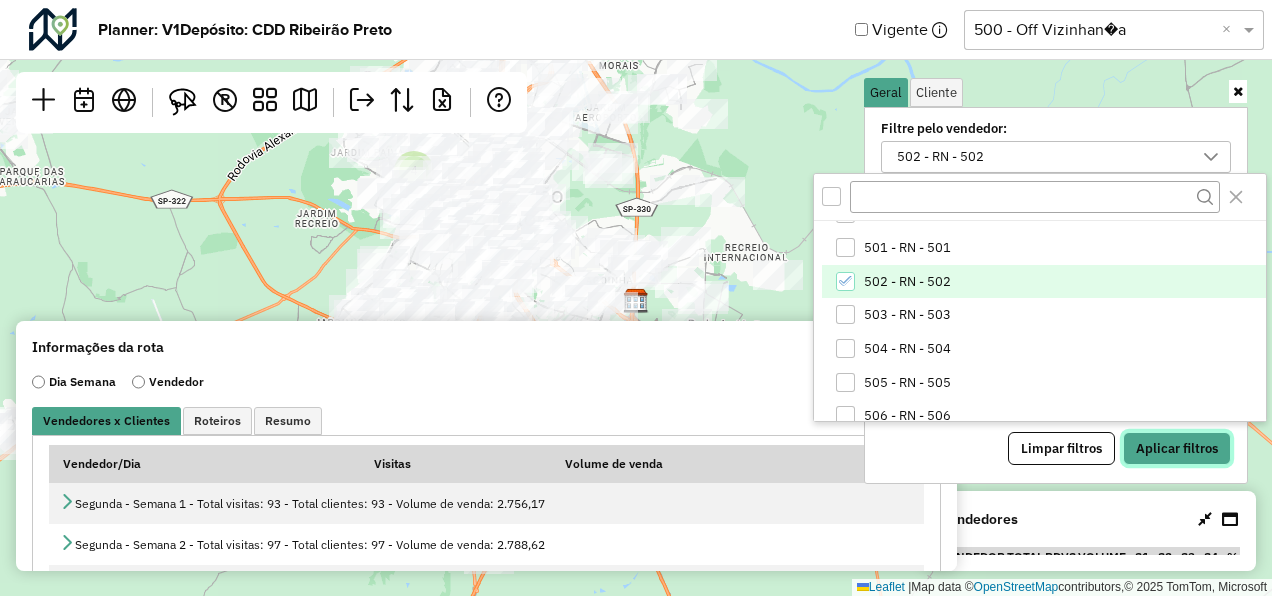 click on "Aplicar filtros" at bounding box center [1177, 449] 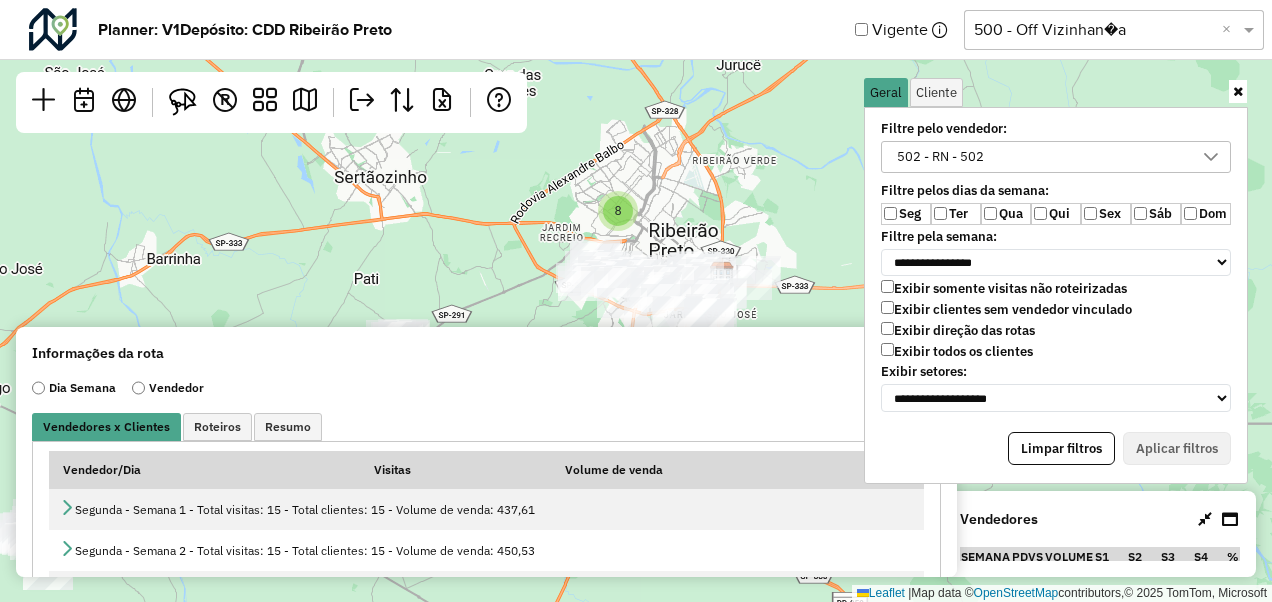 click at bounding box center [1238, 91] 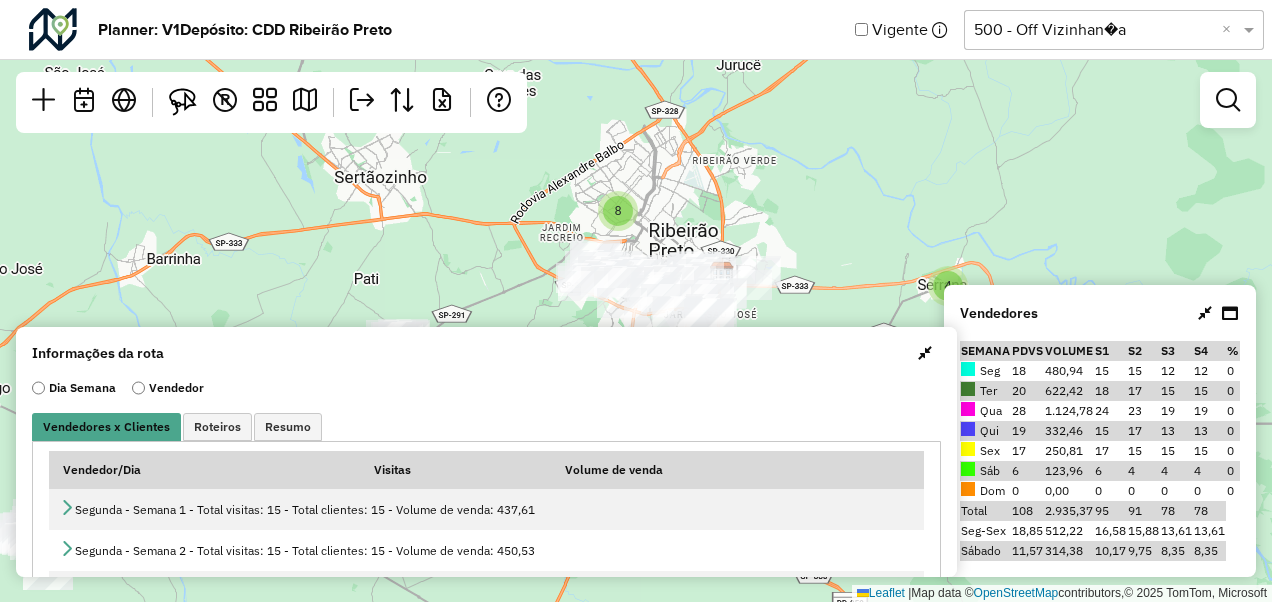 click at bounding box center [925, 353] 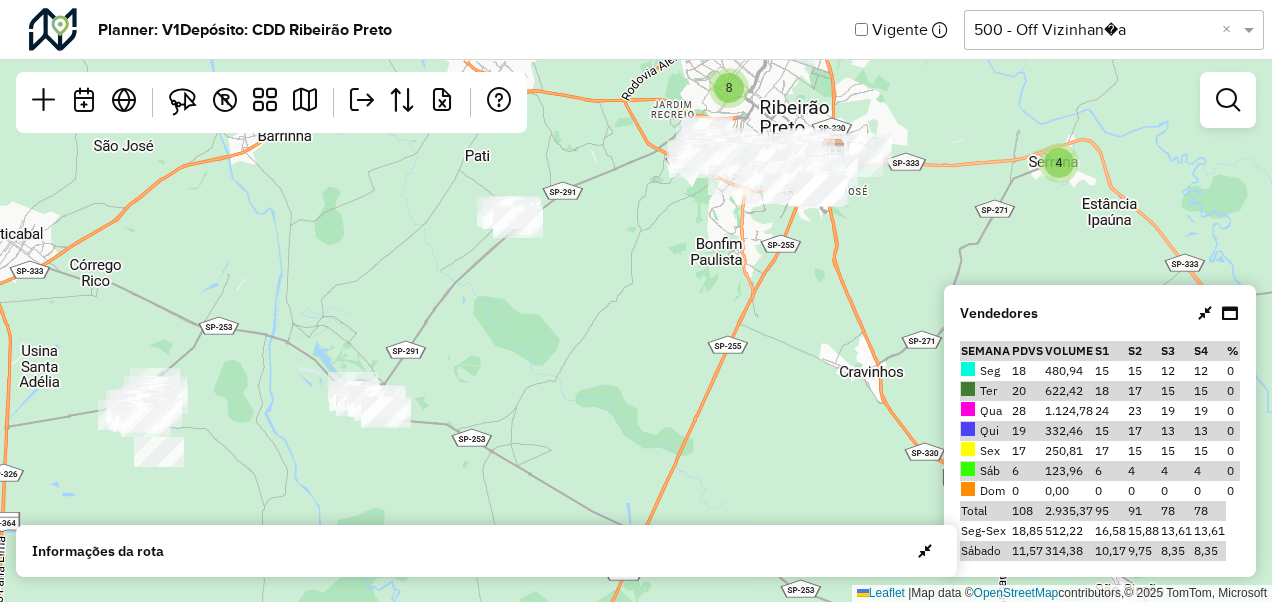 drag, startPoint x: 514, startPoint y: 382, endPoint x: 625, endPoint y: 259, distance: 165.68042 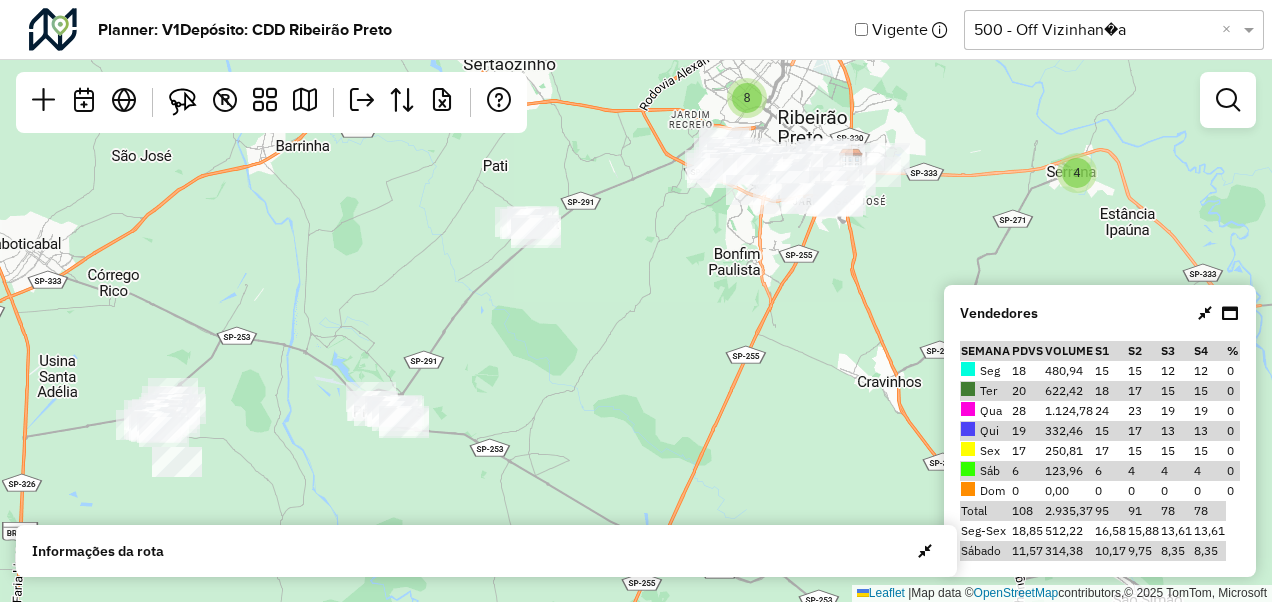 drag, startPoint x: 660, startPoint y: 288, endPoint x: 643, endPoint y: 355, distance: 69.12308 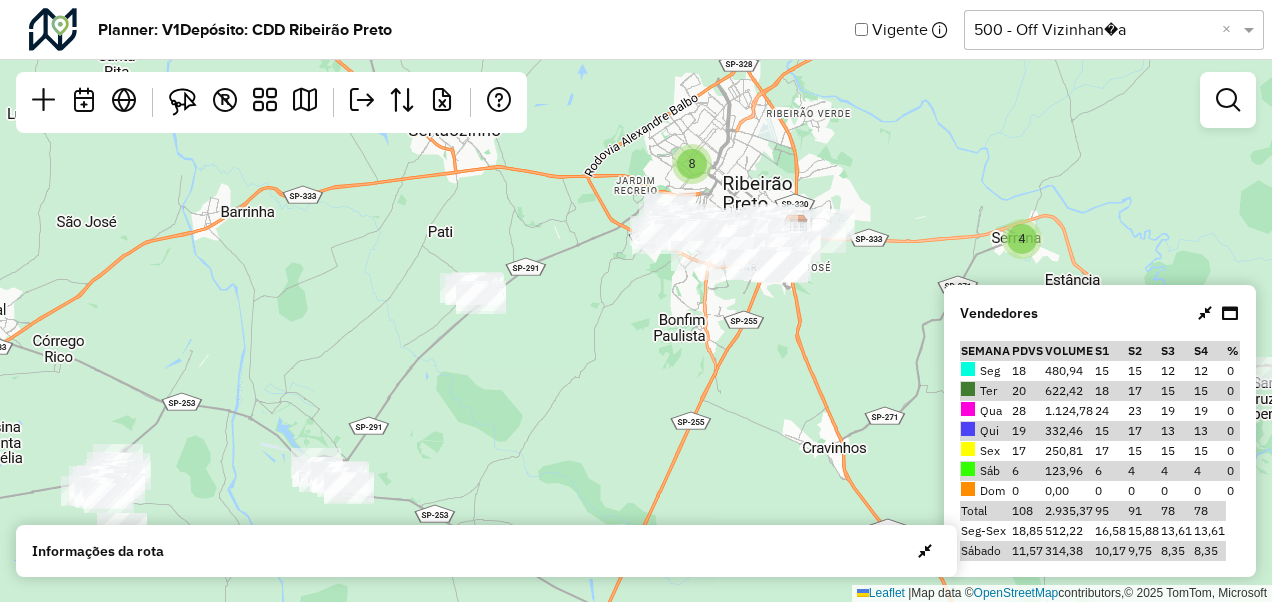drag, startPoint x: 602, startPoint y: 310, endPoint x: 660, endPoint y: 244, distance: 87.86353 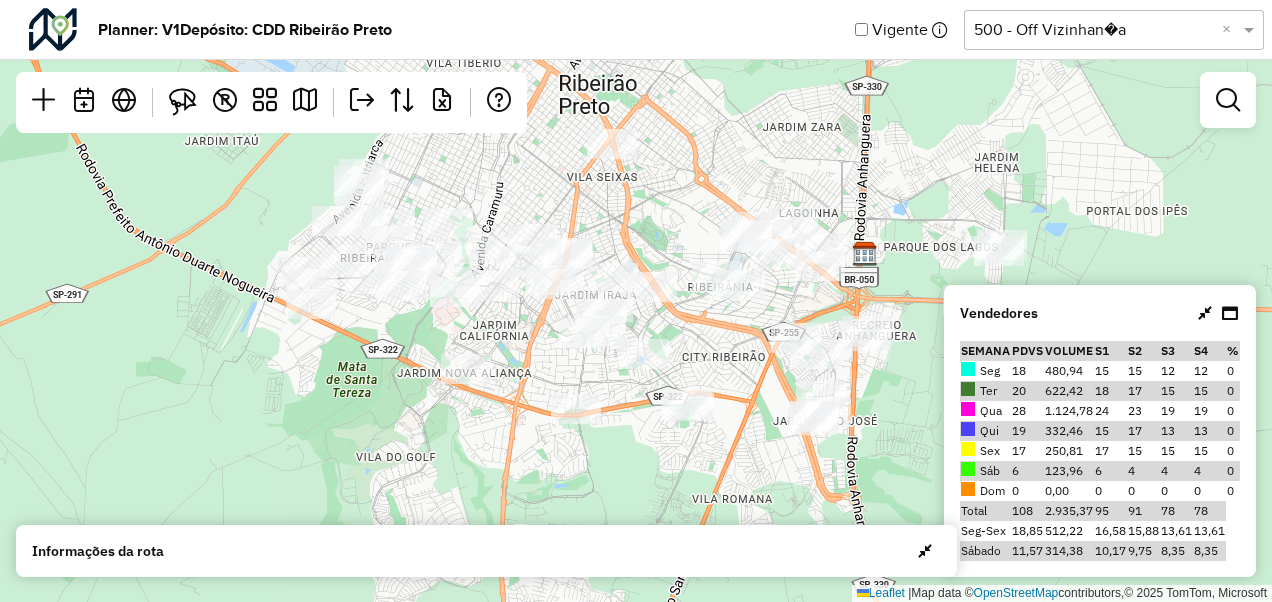 drag, startPoint x: 294, startPoint y: 342, endPoint x: 1169, endPoint y: 254, distance: 879.414 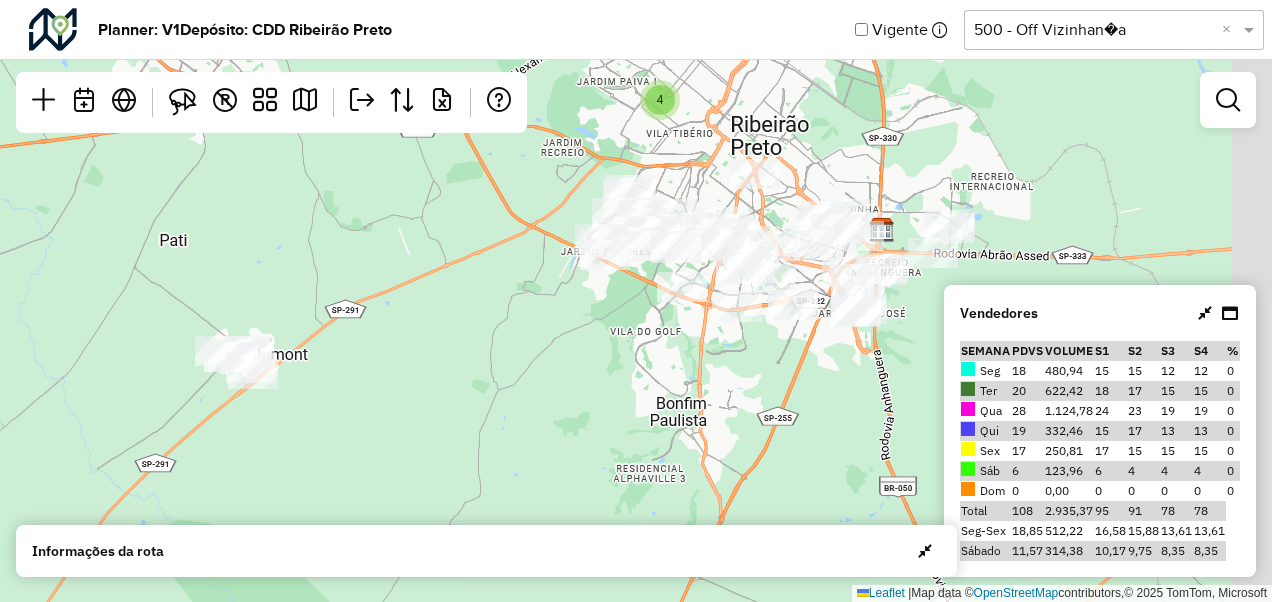 drag, startPoint x: 1160, startPoint y: 205, endPoint x: 1052, endPoint y: 201, distance: 108.07405 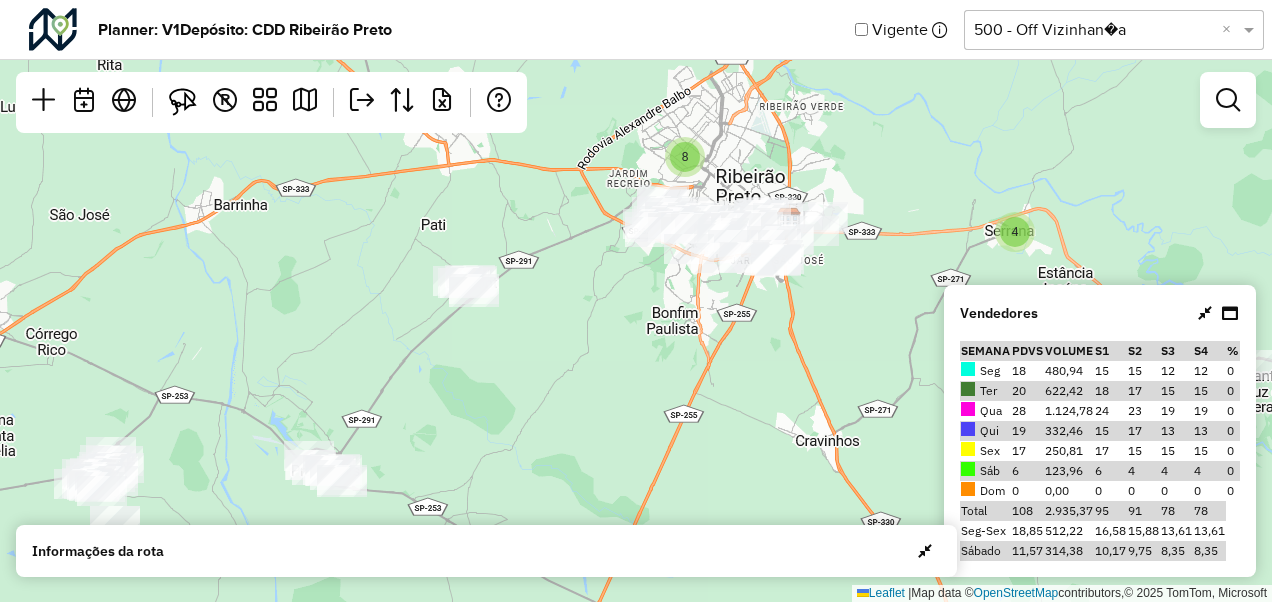 drag, startPoint x: 745, startPoint y: 310, endPoint x: 705, endPoint y: 361, distance: 64.815125 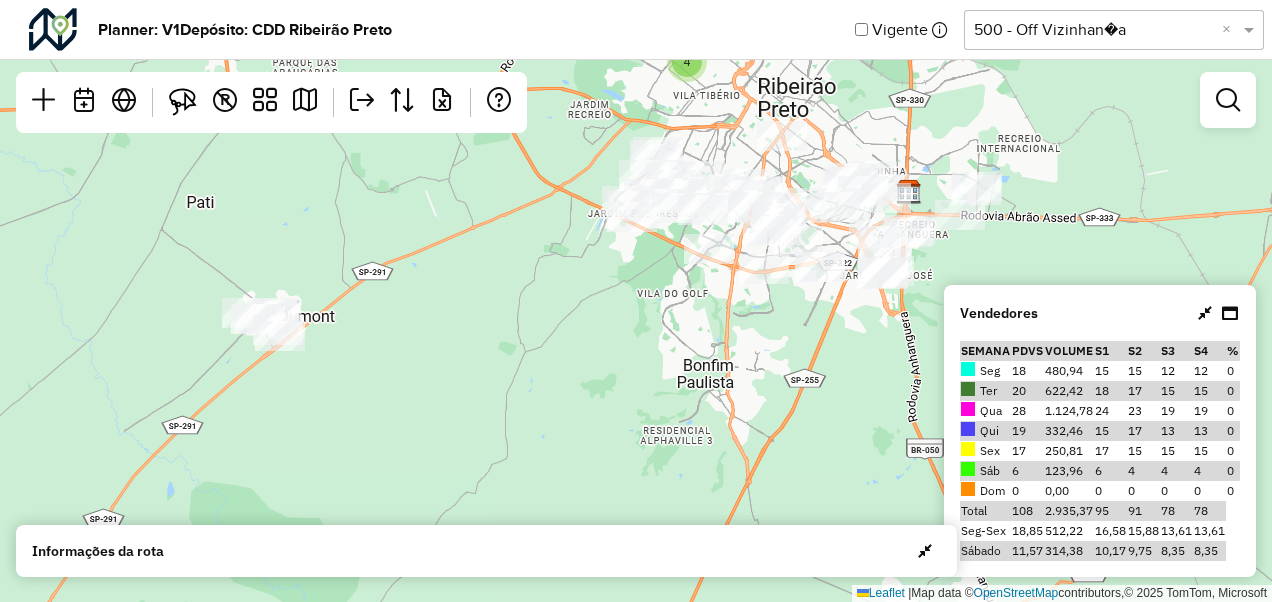 drag, startPoint x: 704, startPoint y: 300, endPoint x: 708, endPoint y: 380, distance: 80.09994 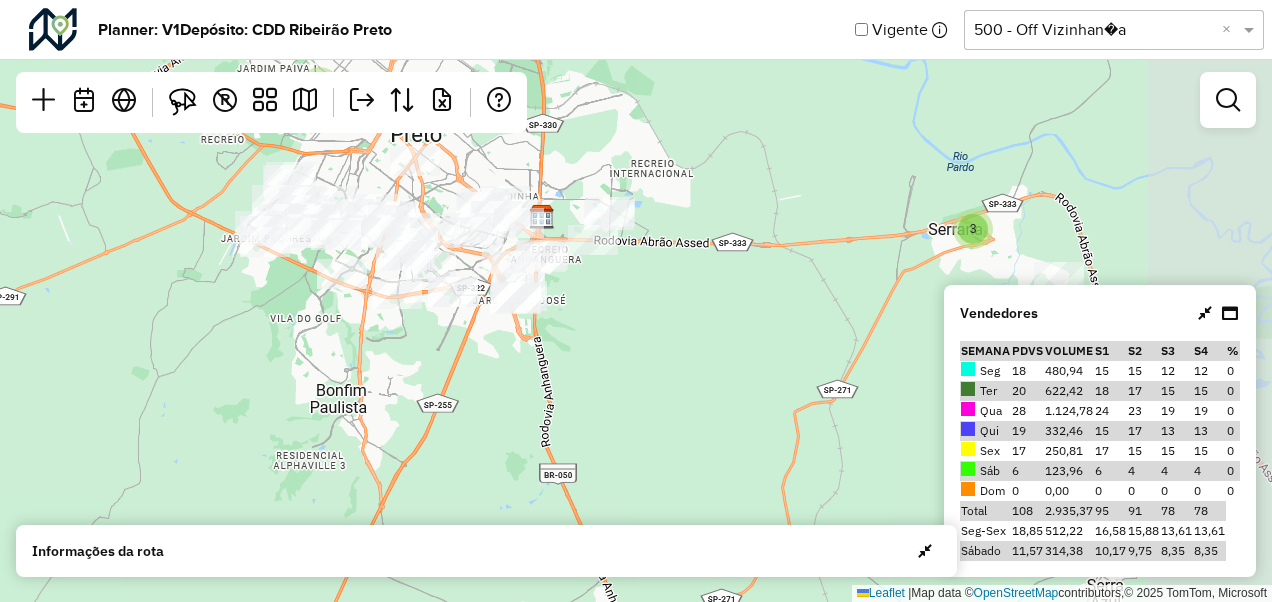 drag, startPoint x: 1024, startPoint y: 254, endPoint x: 651, endPoint y: 279, distance: 373.83685 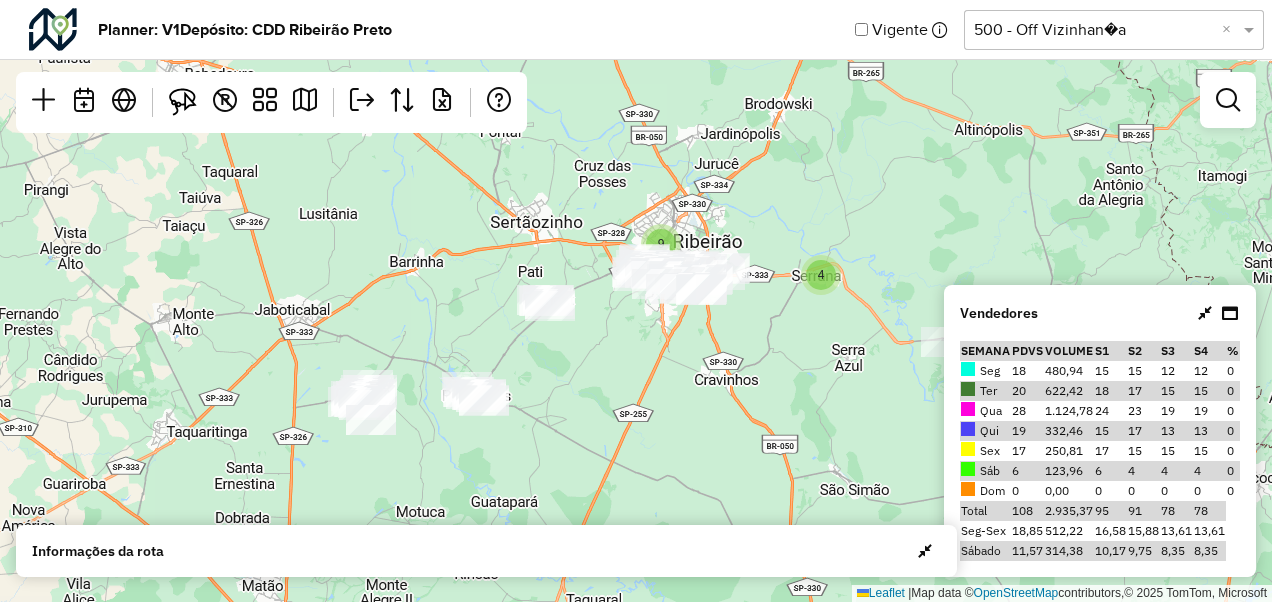 drag, startPoint x: 678, startPoint y: 398, endPoint x: 728, endPoint y: 342, distance: 75.073296 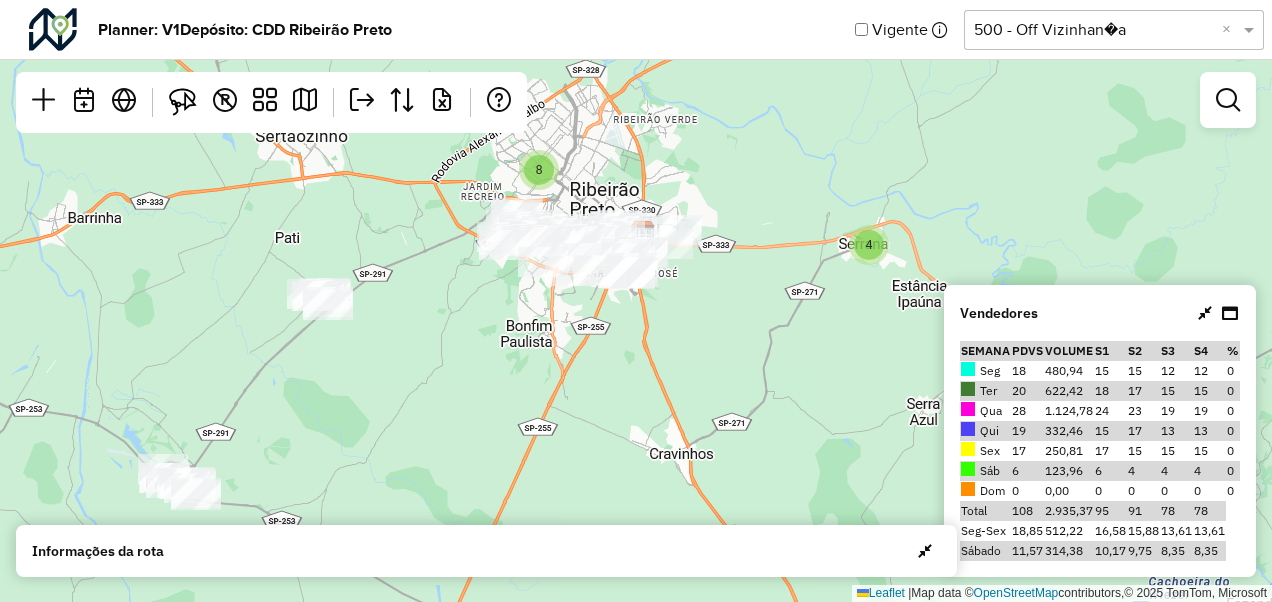 drag, startPoint x: 796, startPoint y: 340, endPoint x: 792, endPoint y: 370, distance: 30.265491 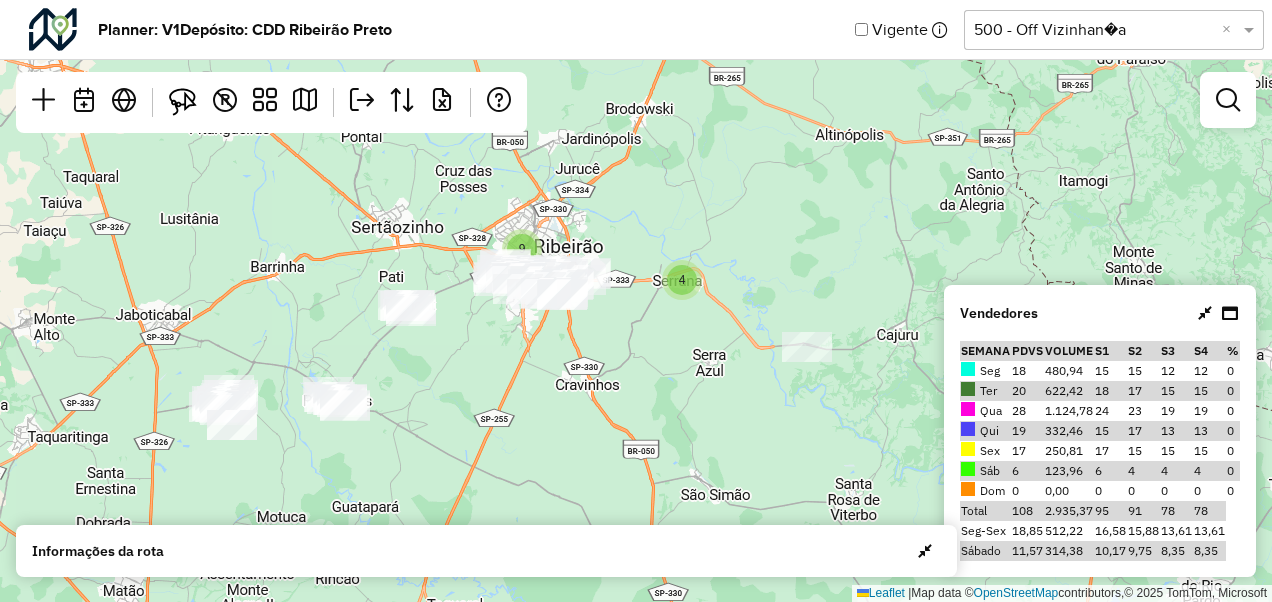 drag, startPoint x: 792, startPoint y: 366, endPoint x: 644, endPoint y: 330, distance: 152.31546 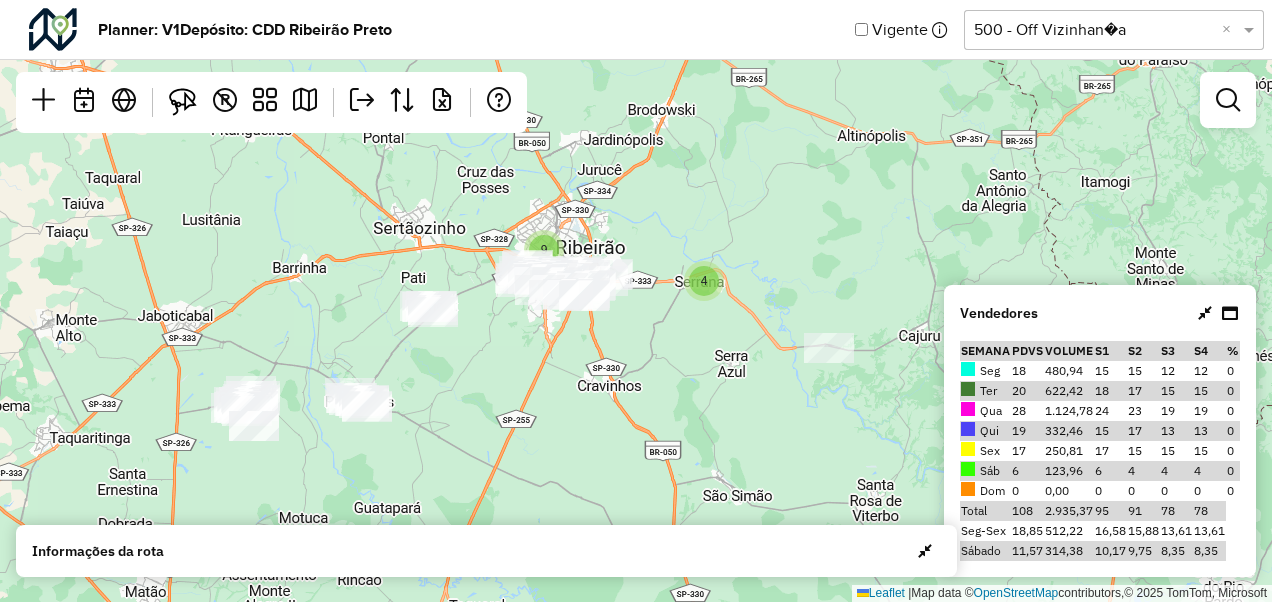 drag, startPoint x: 527, startPoint y: 393, endPoint x: 549, endPoint y: 394, distance: 22.022715 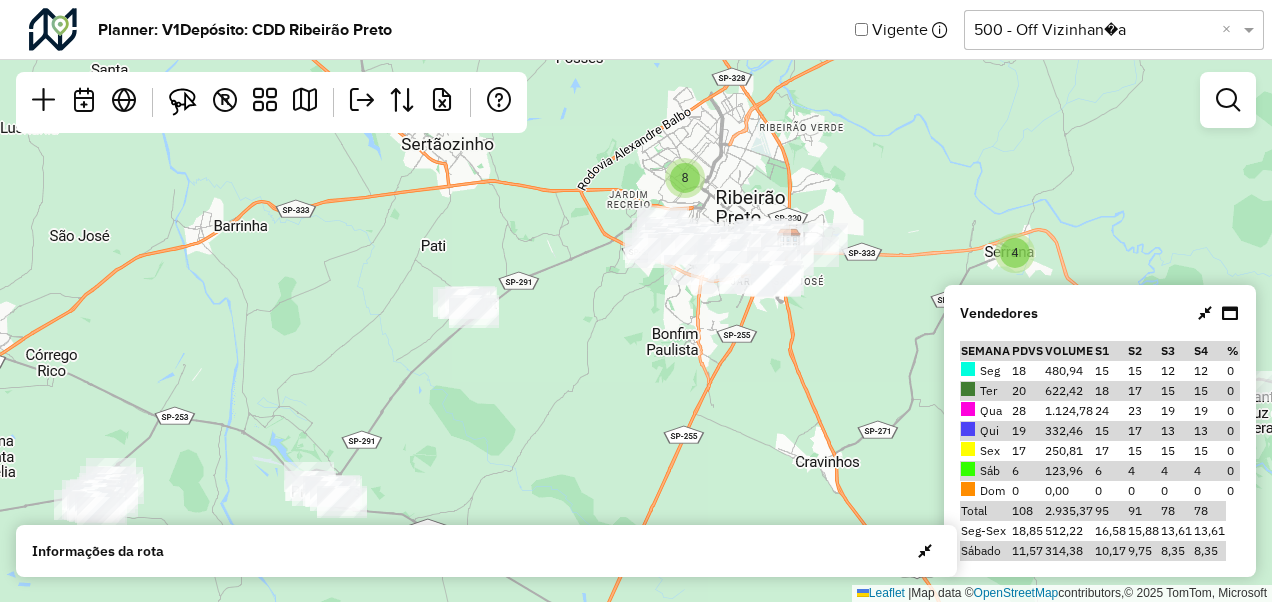 drag, startPoint x: 460, startPoint y: 388, endPoint x: 616, endPoint y: 344, distance: 162.0864 